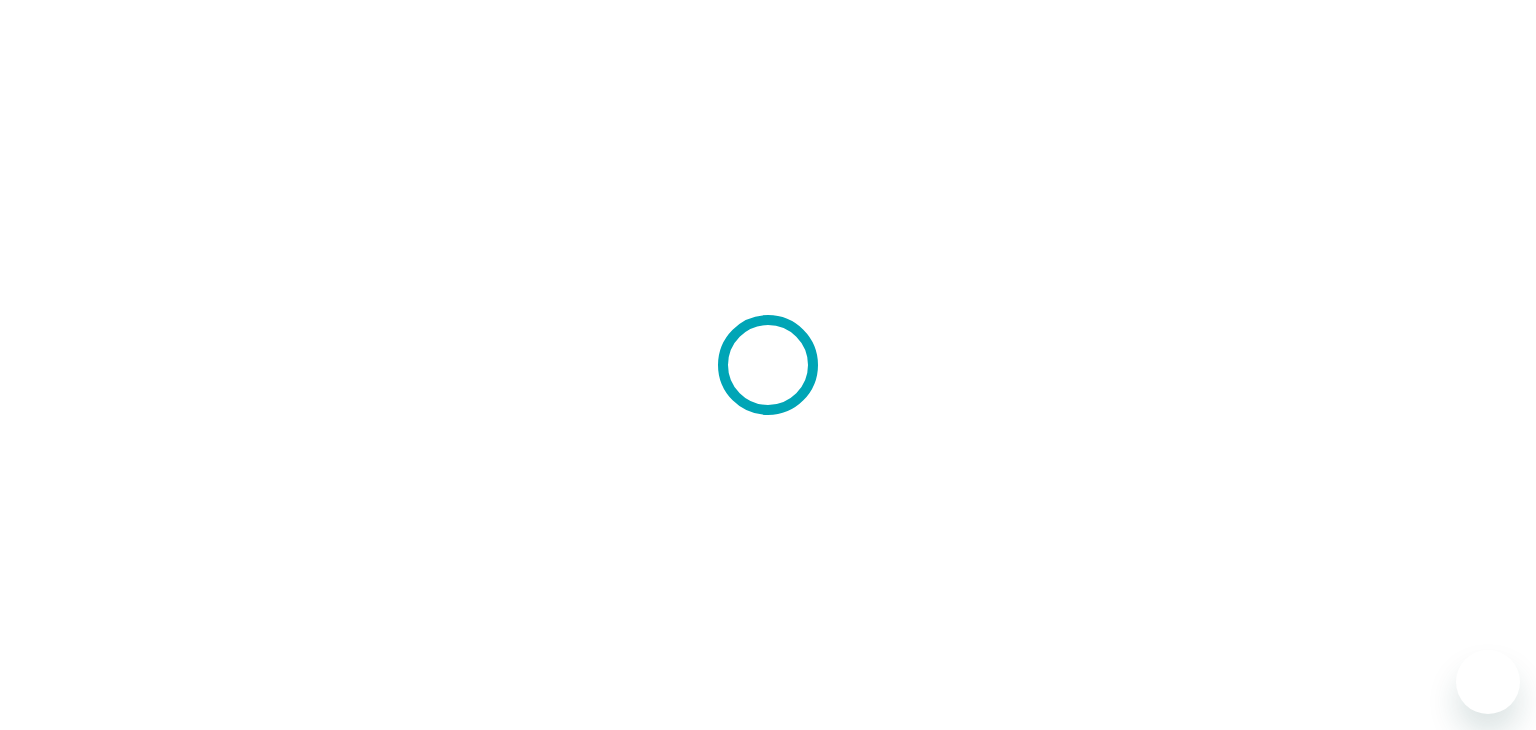 scroll, scrollTop: 0, scrollLeft: 0, axis: both 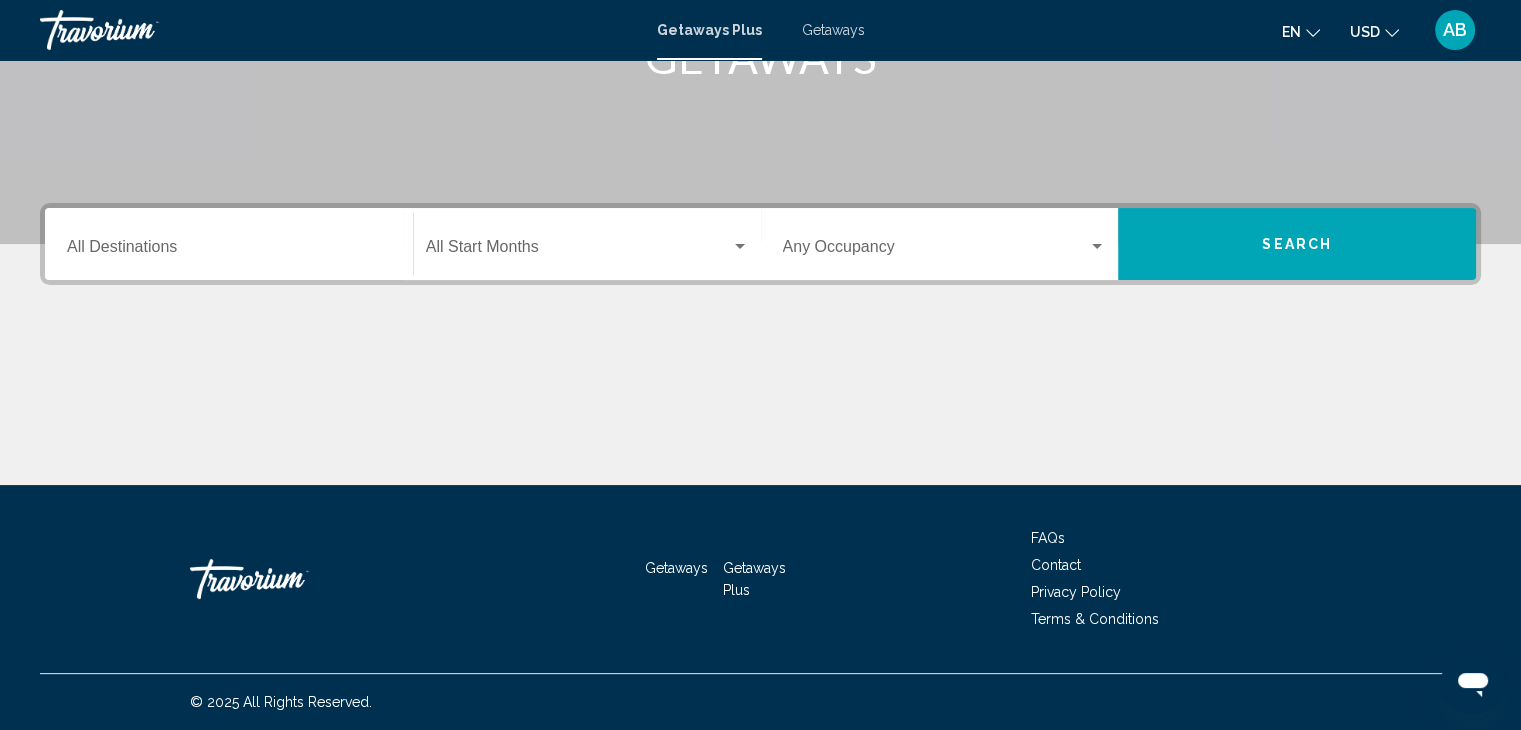 click on "Destination All Destinations" at bounding box center [229, 251] 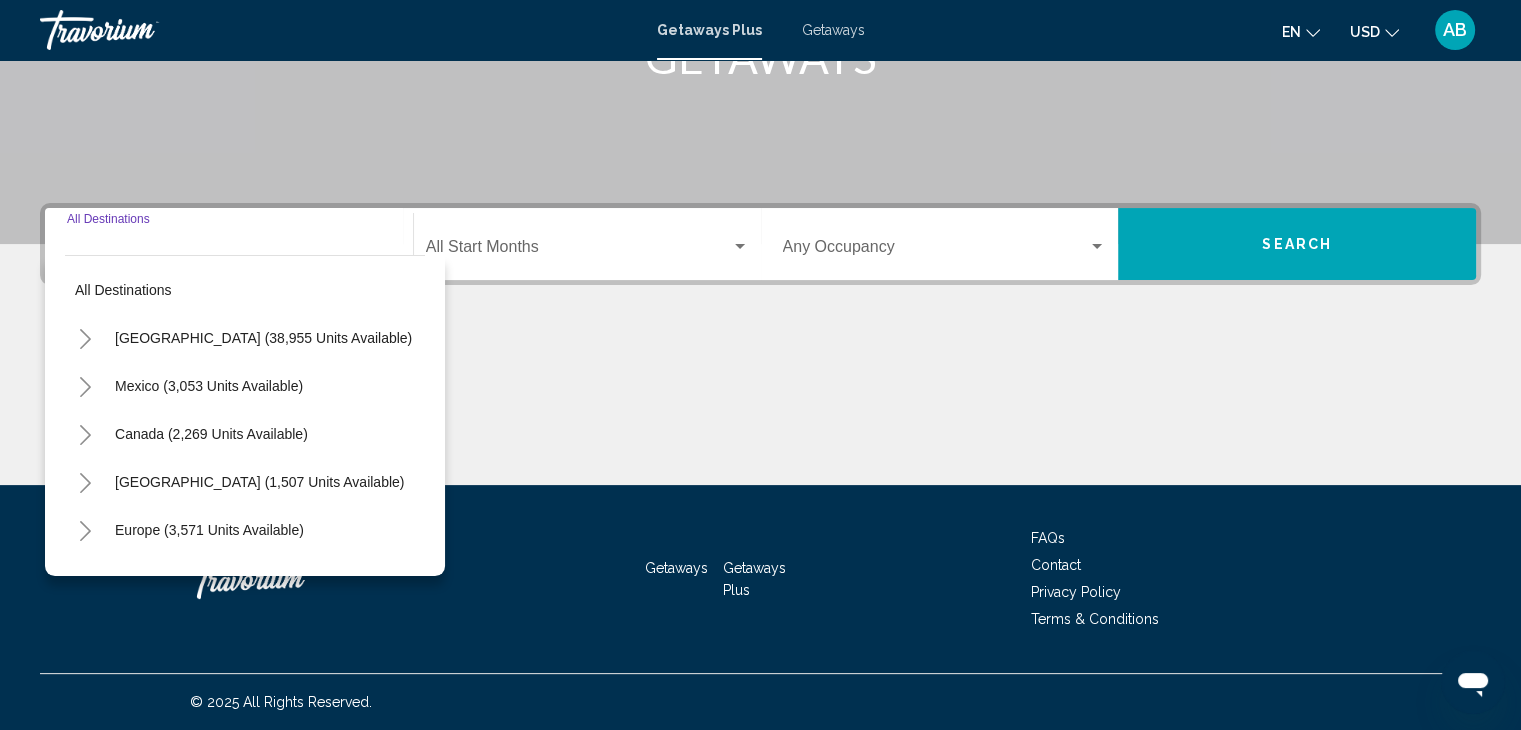 click on "Destination All Destinations" at bounding box center [229, 244] 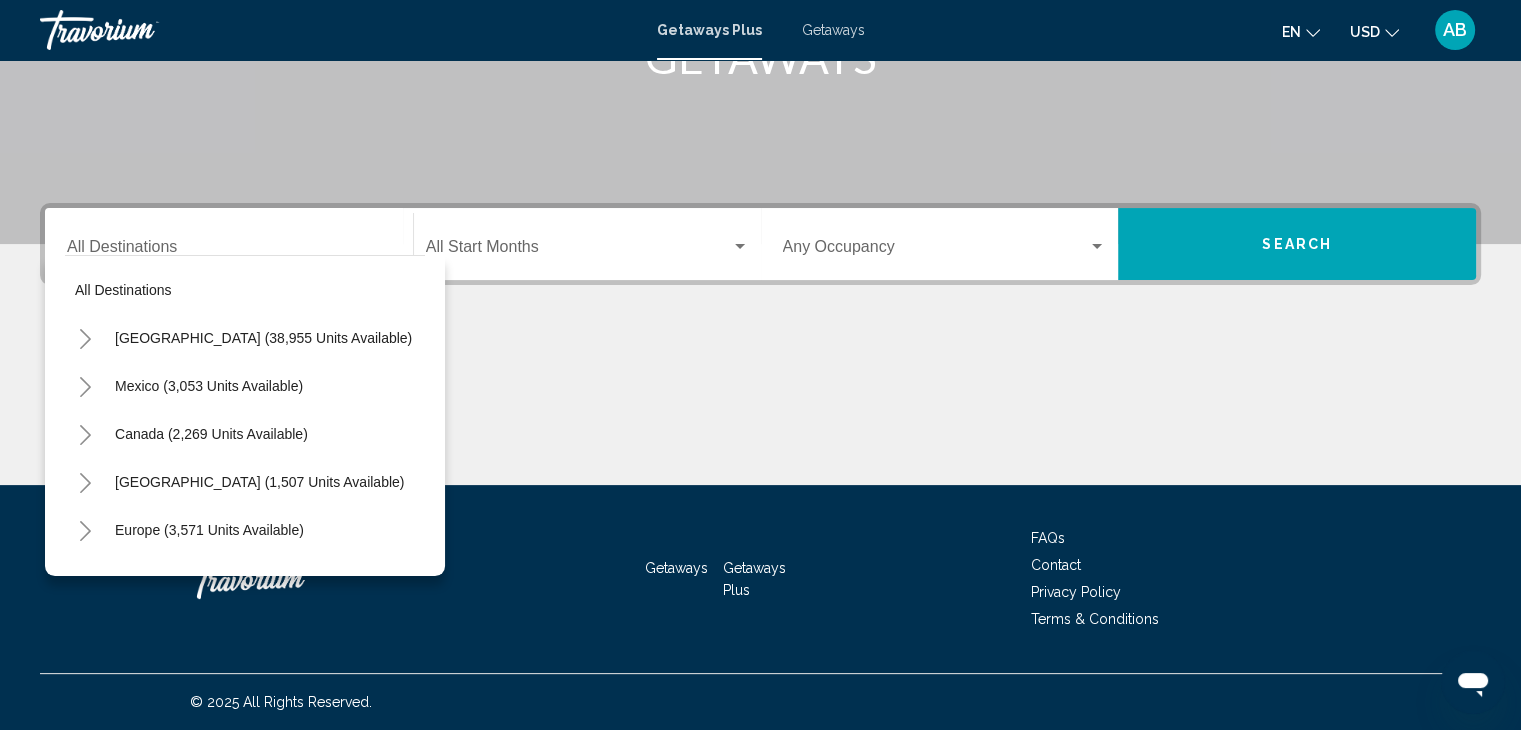 click on "Destination All Destinations" at bounding box center [229, 244] 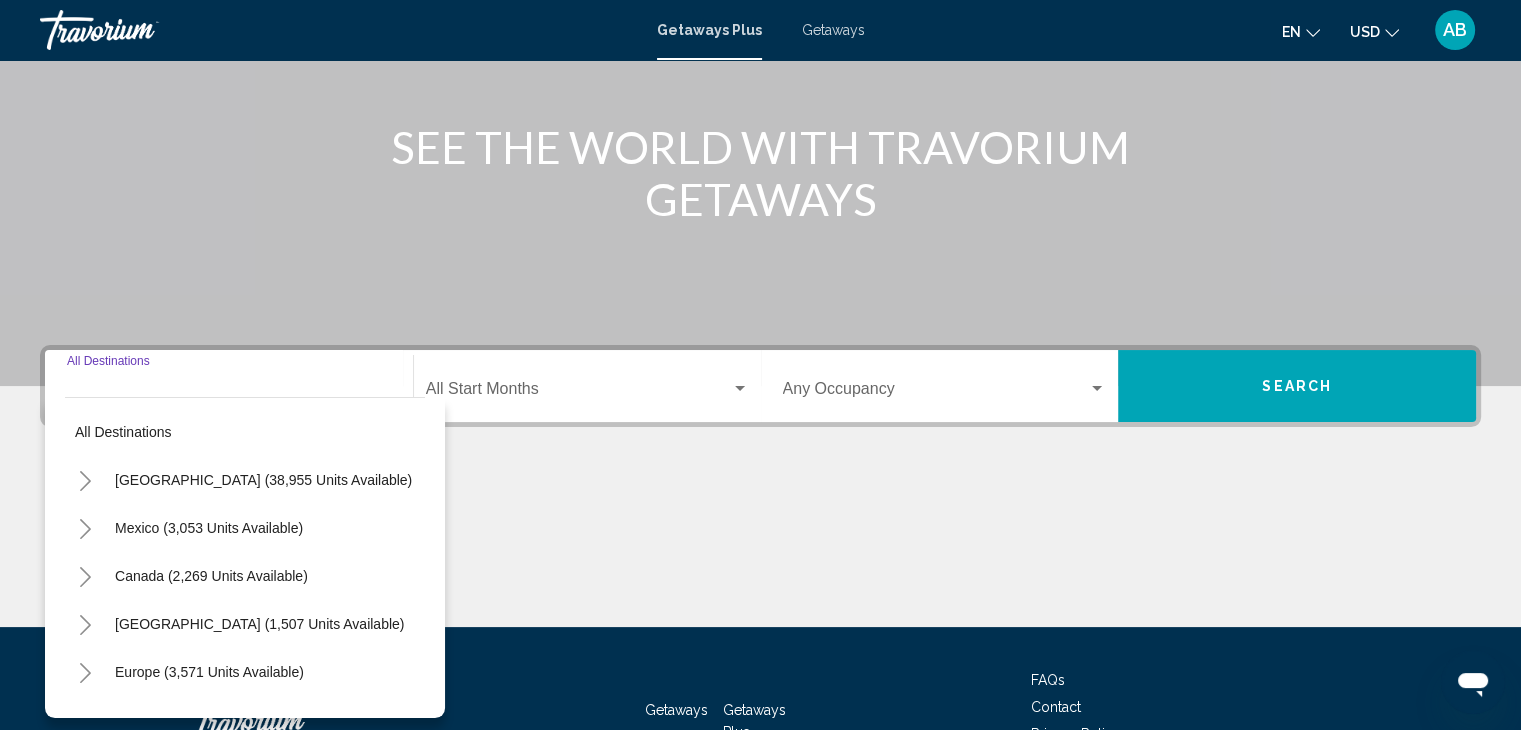 scroll, scrollTop: 356, scrollLeft: 0, axis: vertical 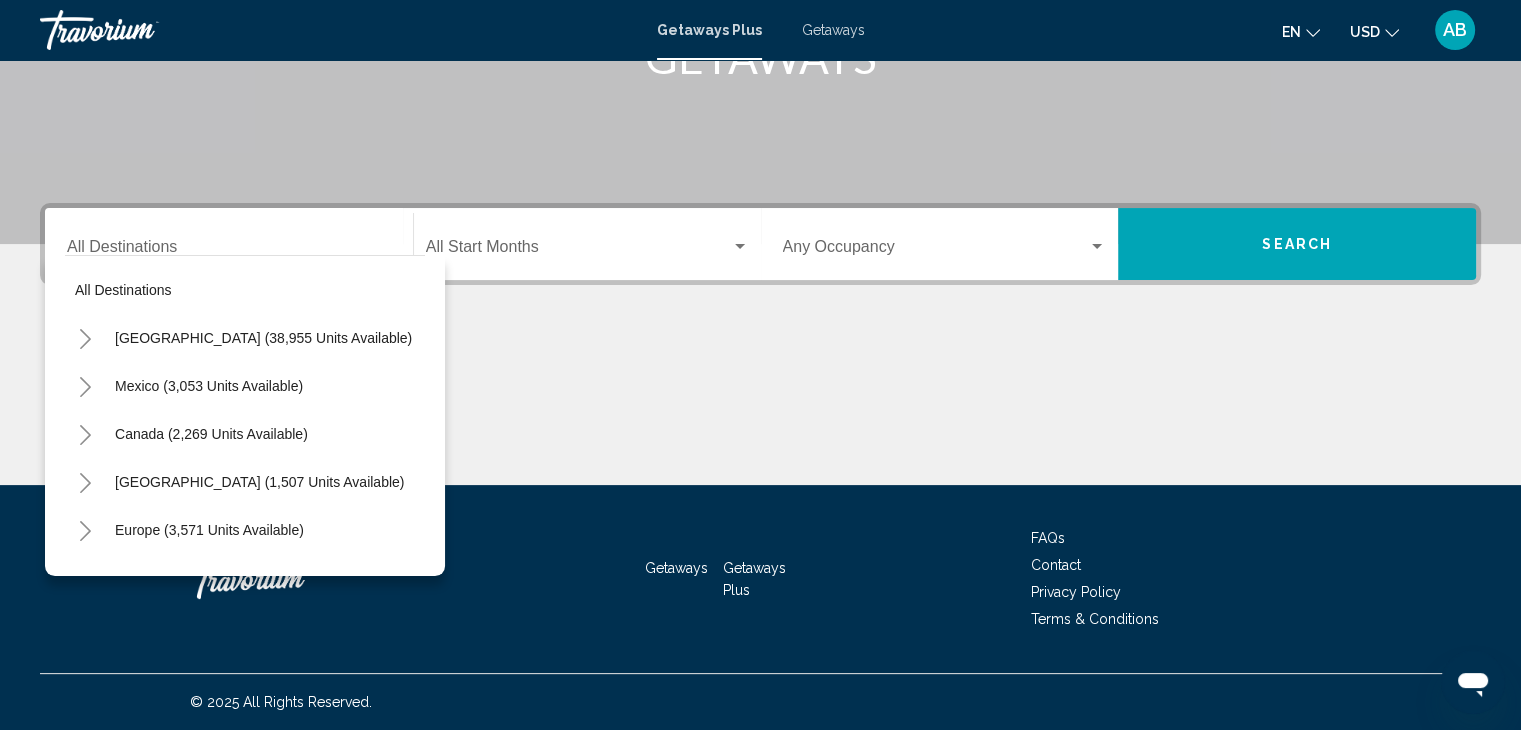 click at bounding box center [760, 410] 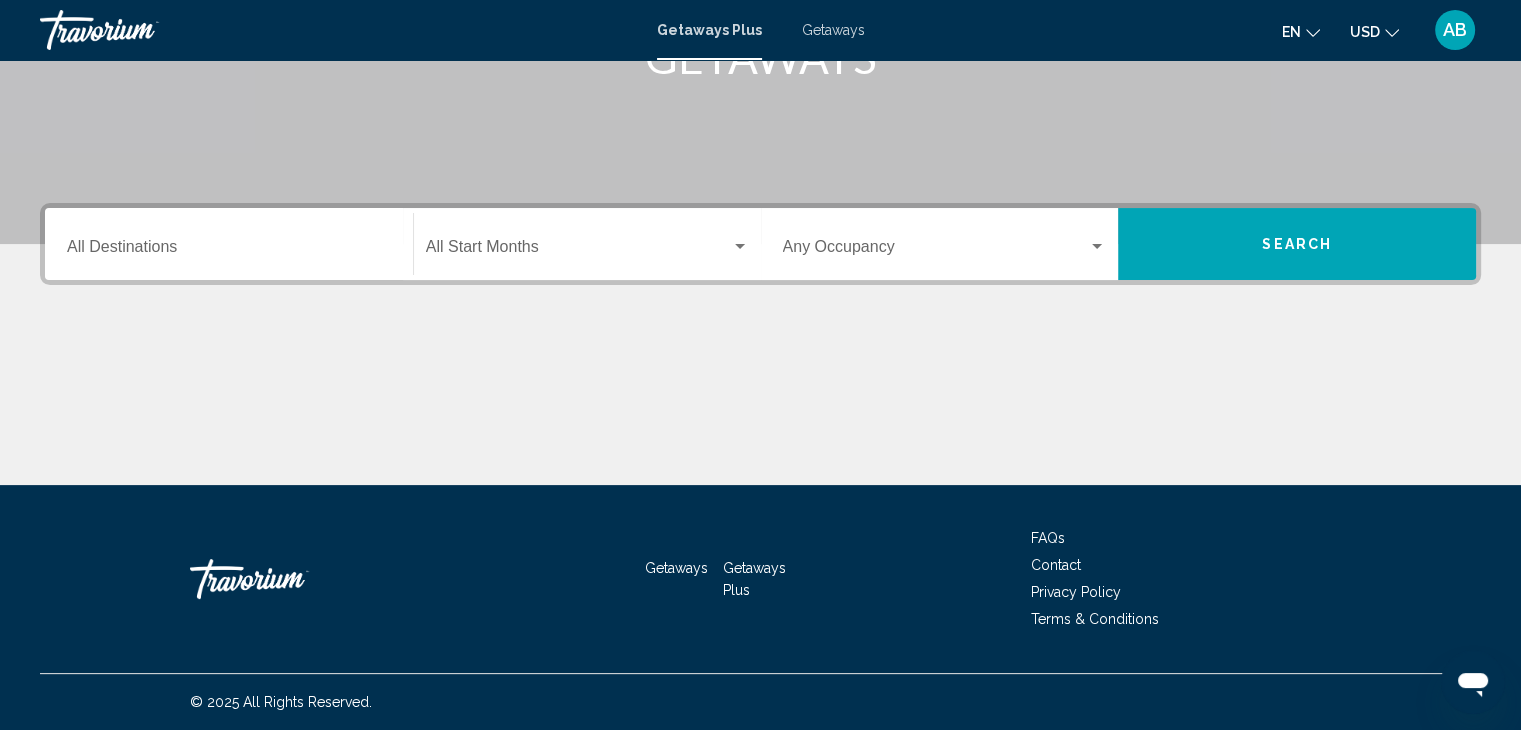 click on "Destination All Destinations" at bounding box center [229, 244] 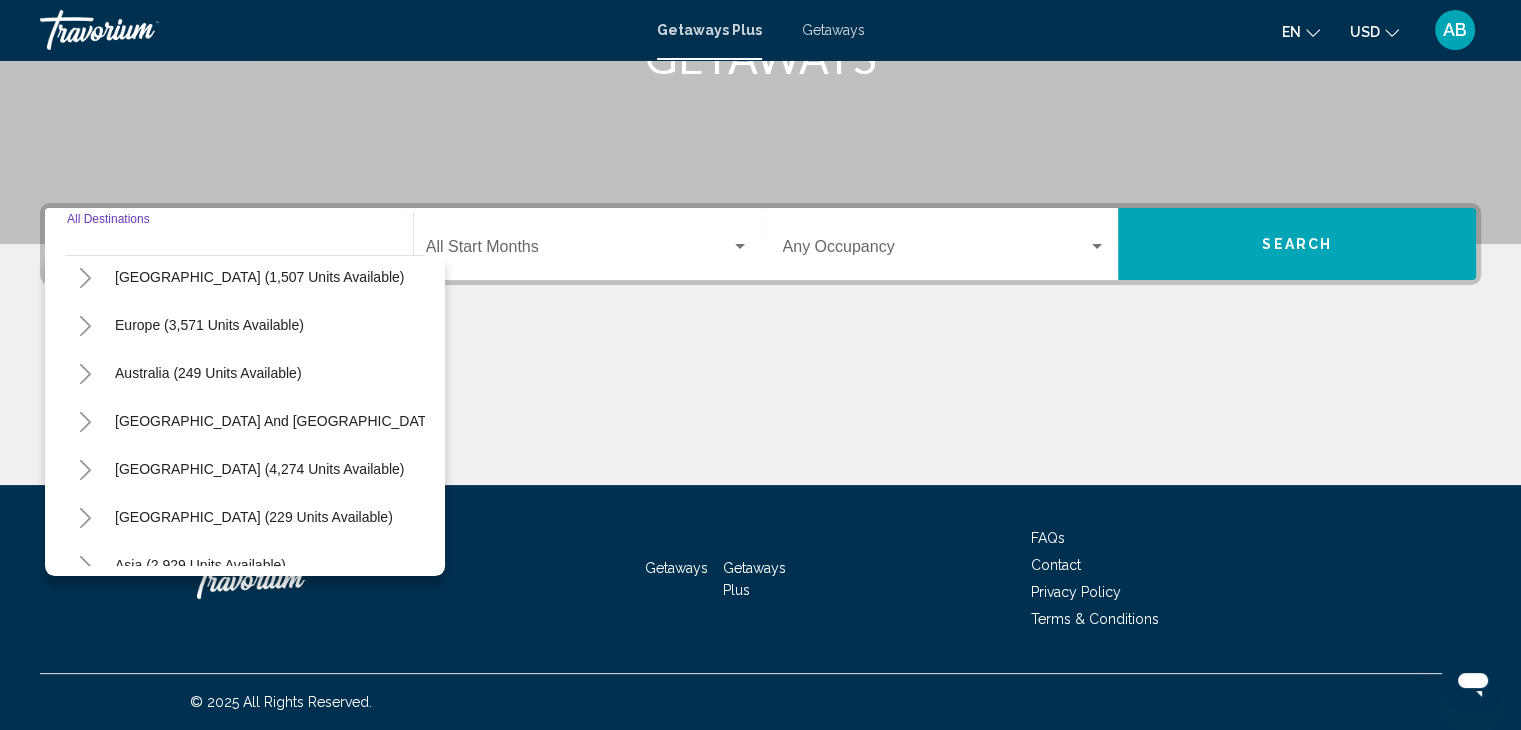 scroll, scrollTop: 0, scrollLeft: 0, axis: both 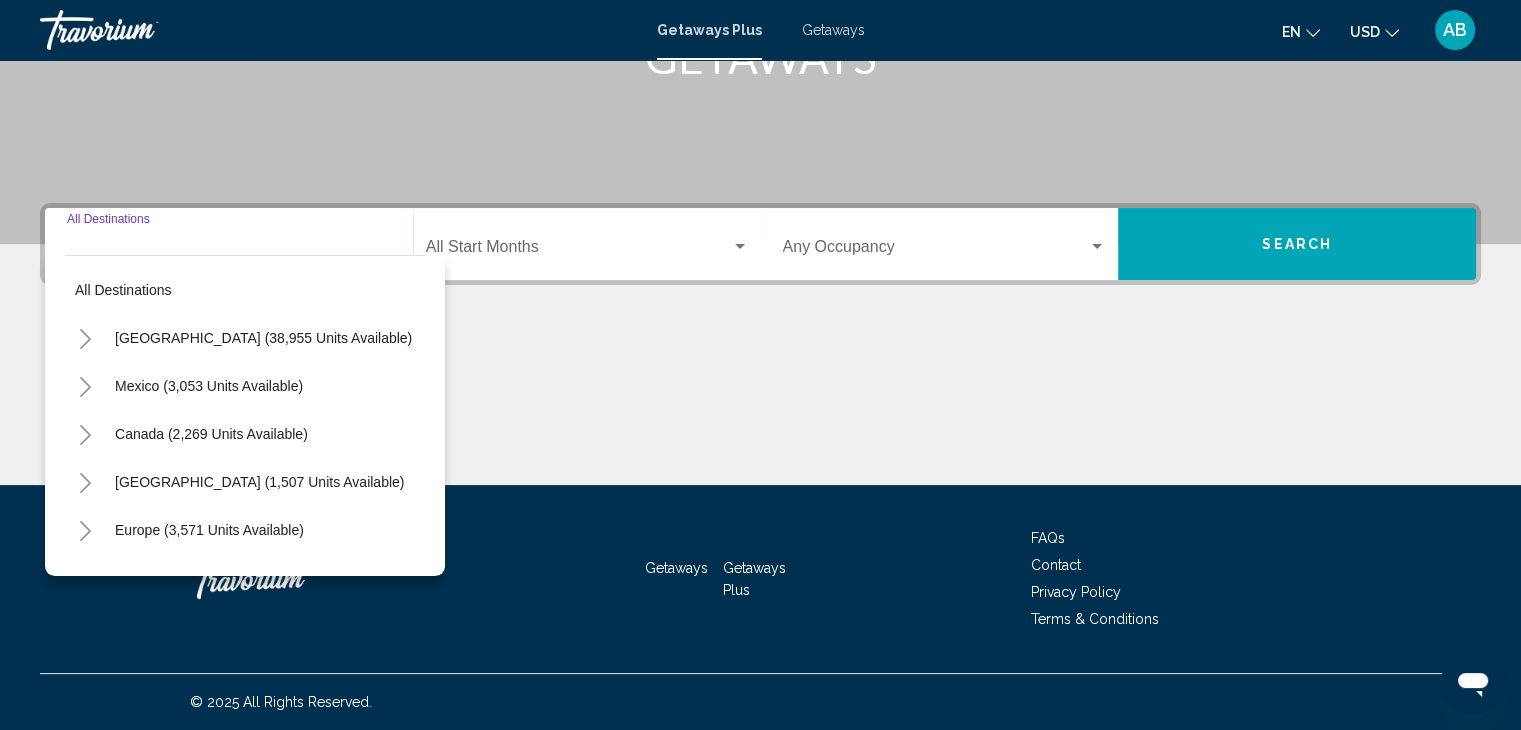 click at bounding box center [760, 410] 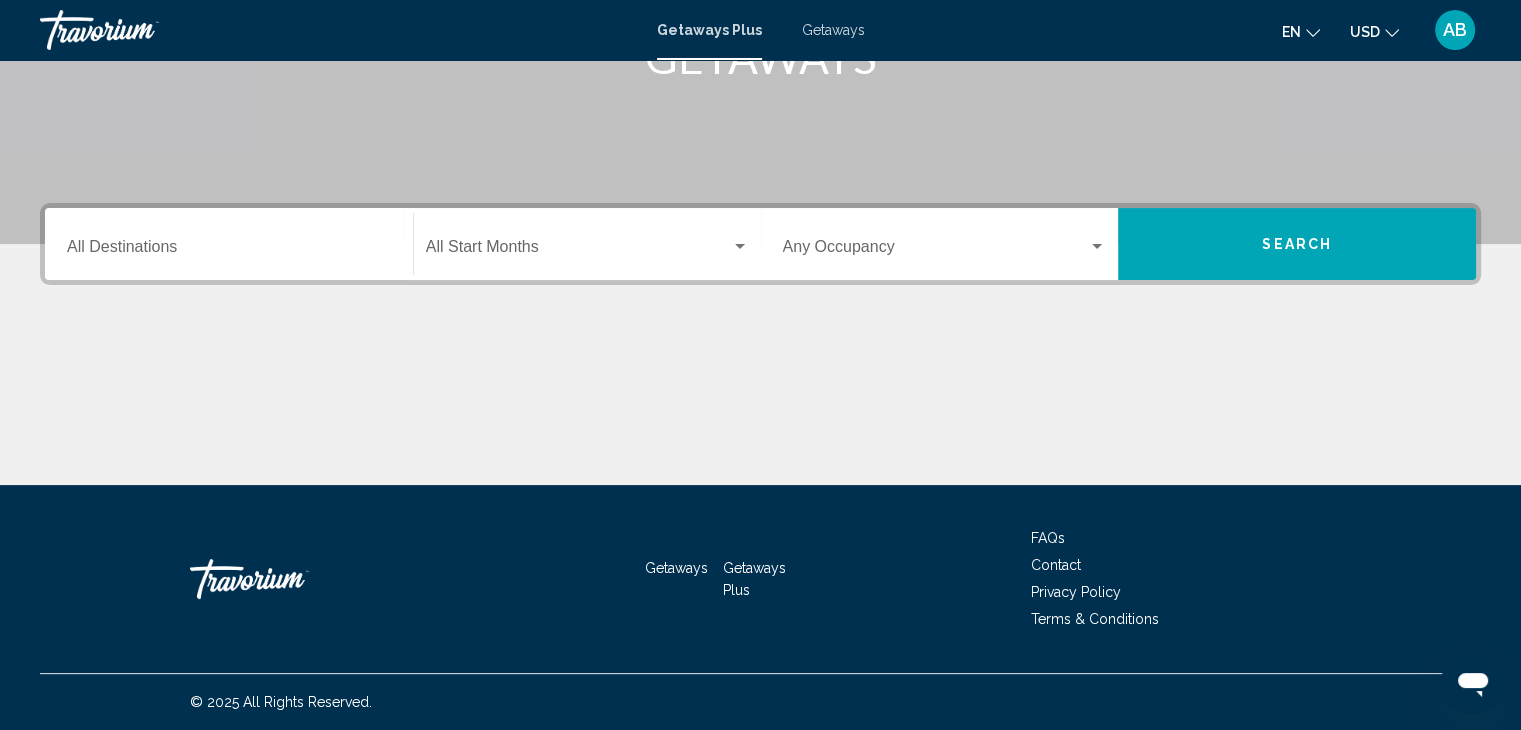 click on "Start Month All Start Months" 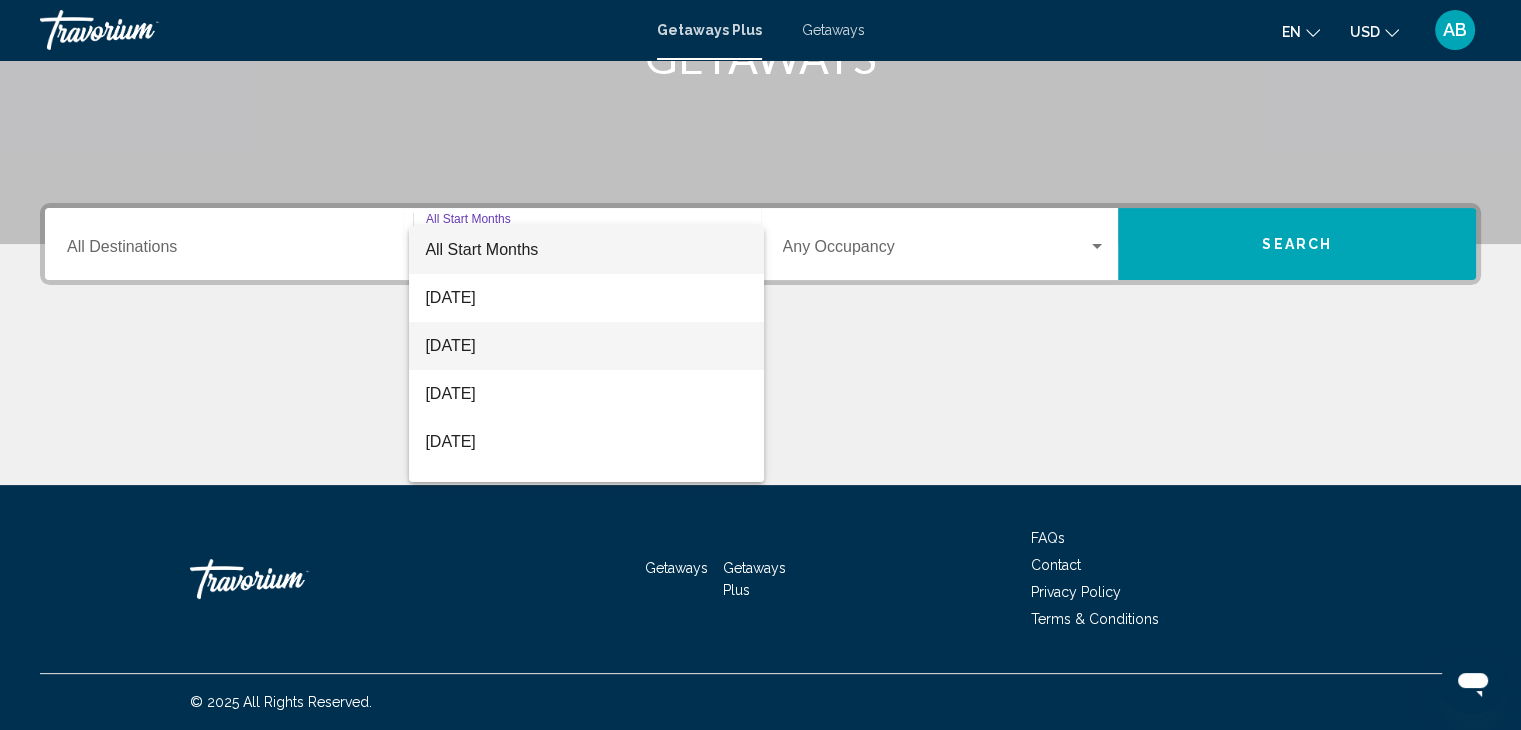 click on "[DATE]" at bounding box center (586, 346) 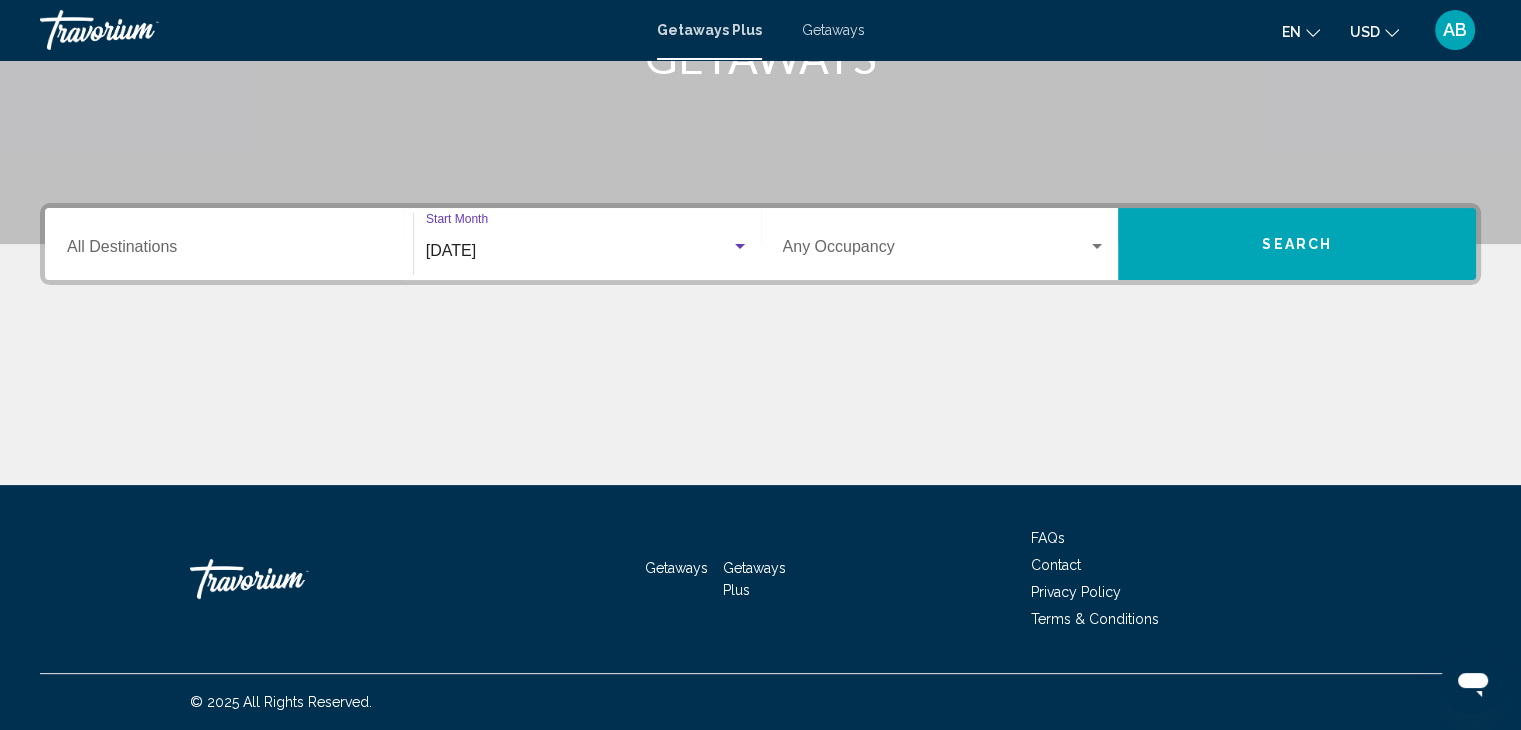 click on "Destination All Destinations" at bounding box center (229, 251) 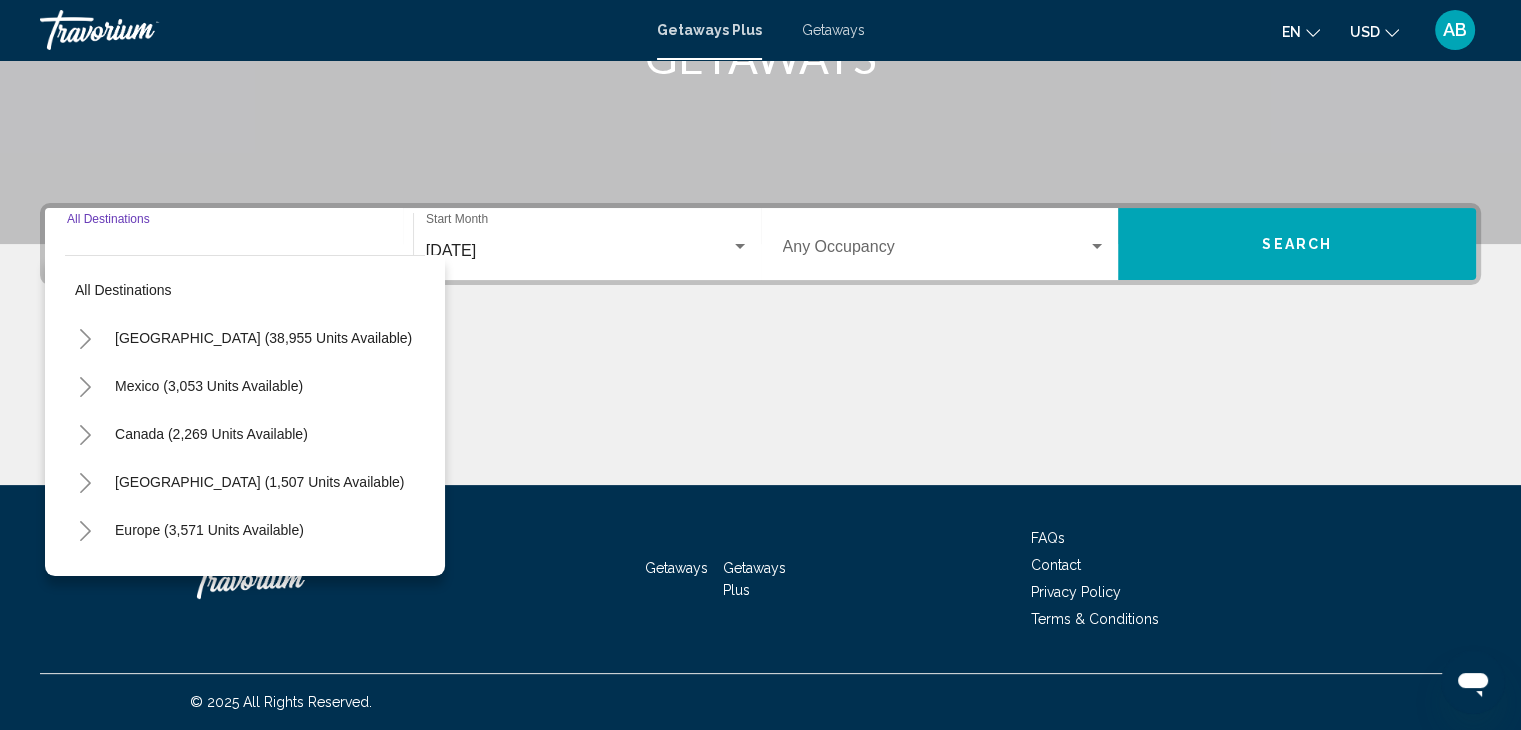 click at bounding box center [760, 410] 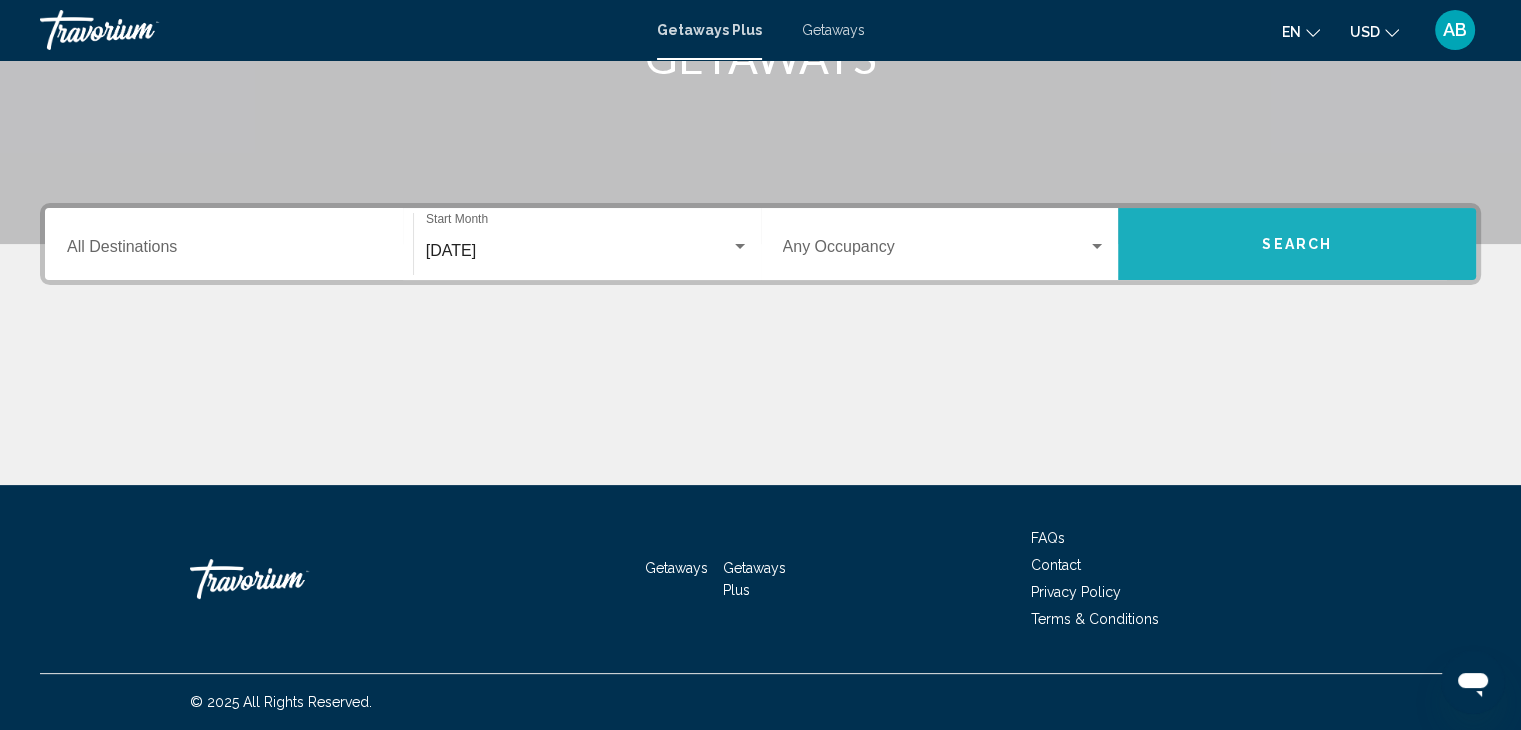click on "Search" at bounding box center [1297, 244] 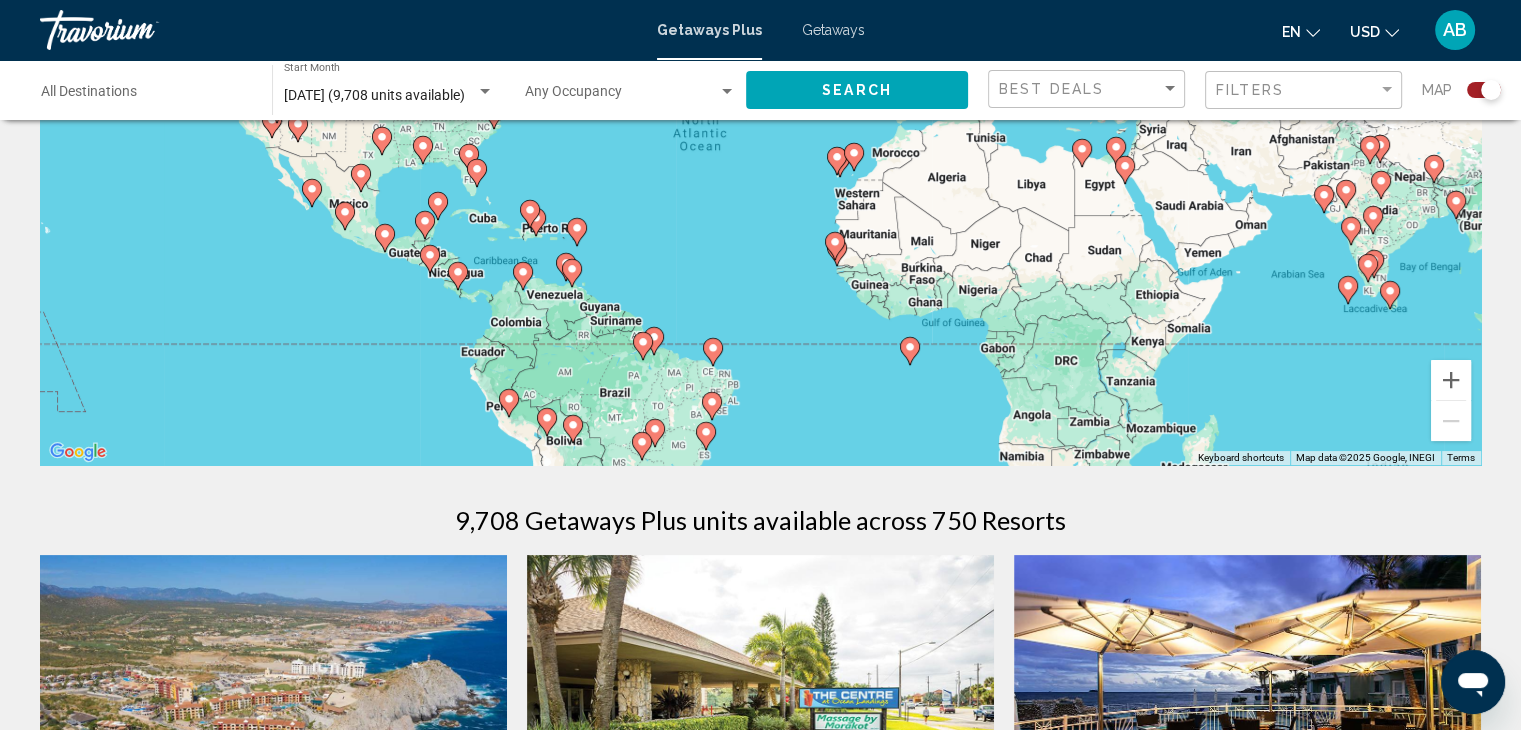 scroll, scrollTop: 0, scrollLeft: 0, axis: both 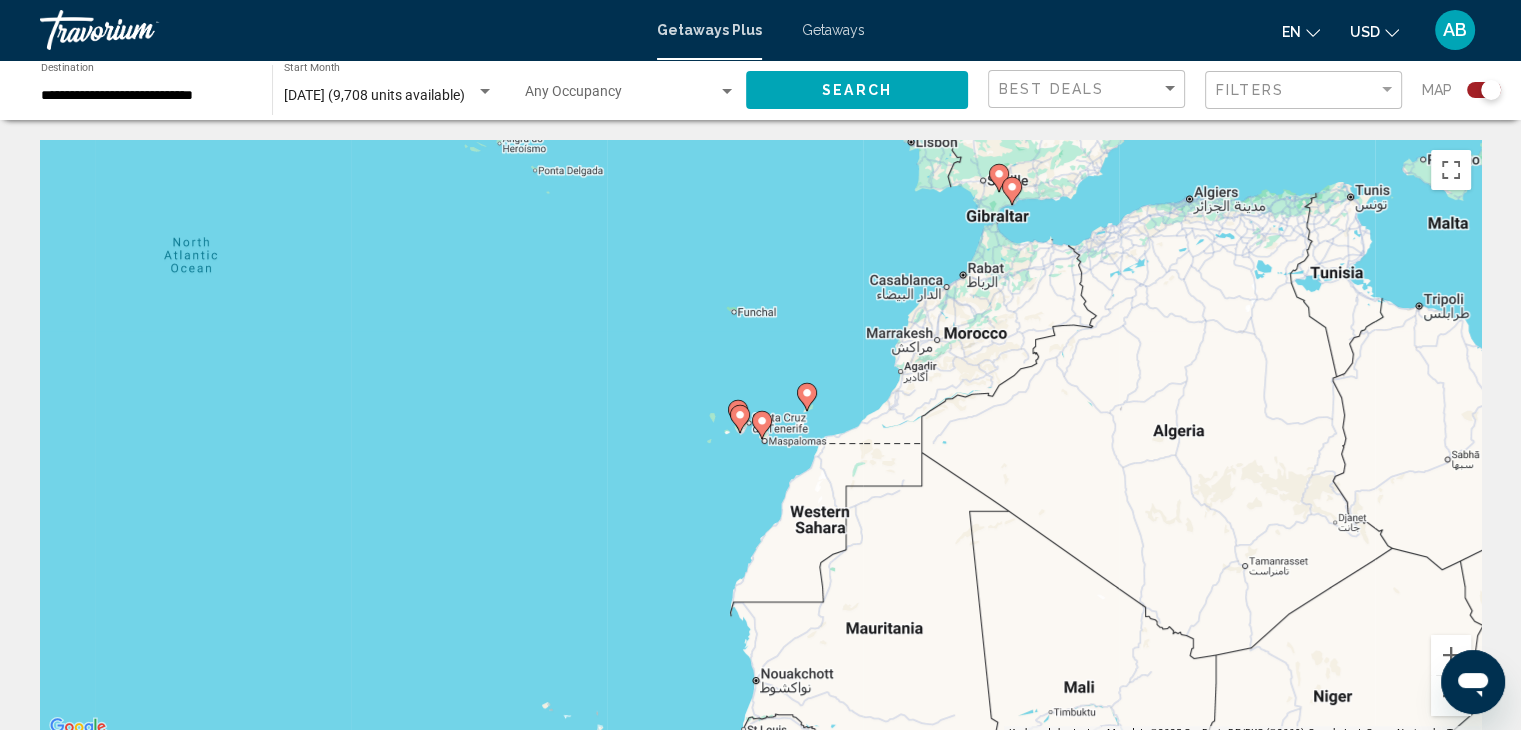 click 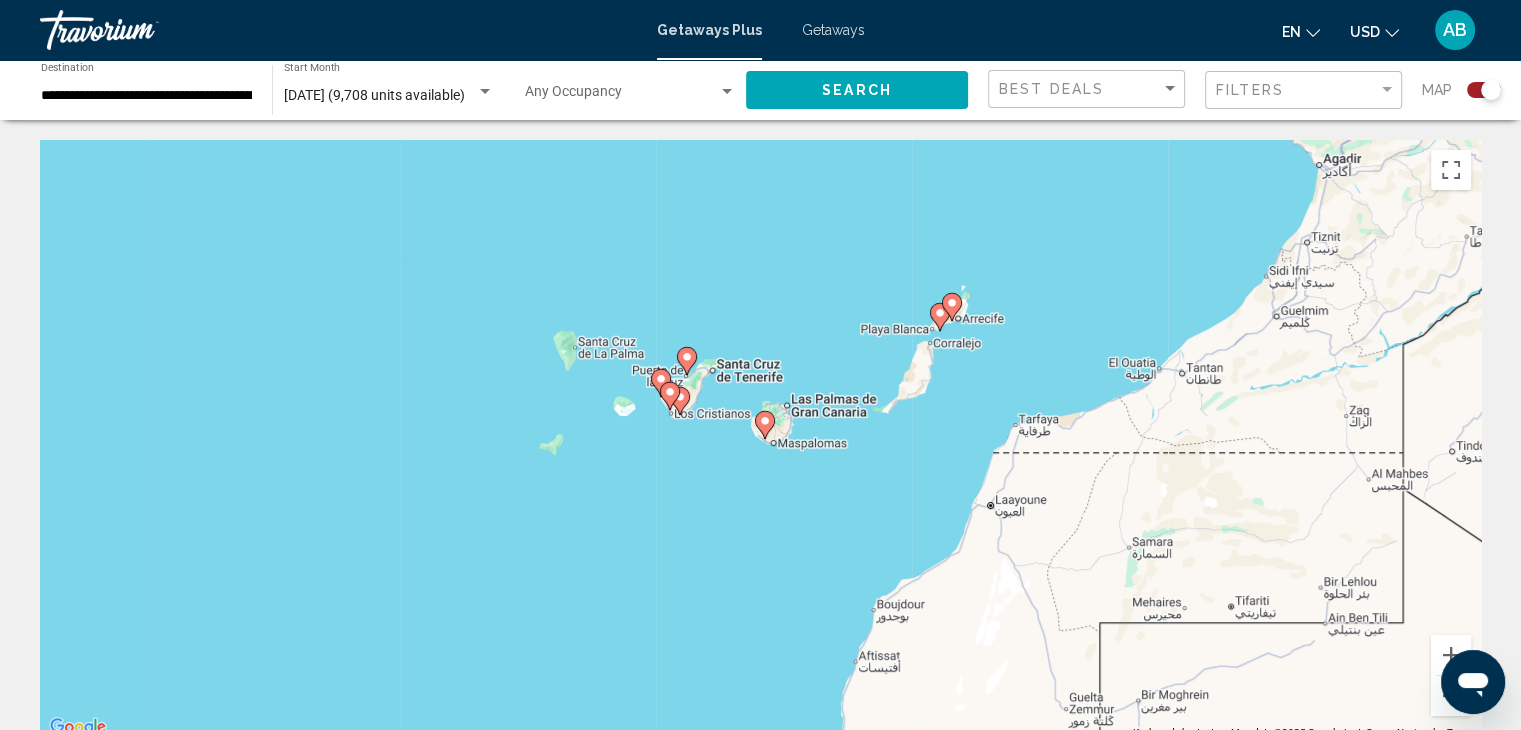 click 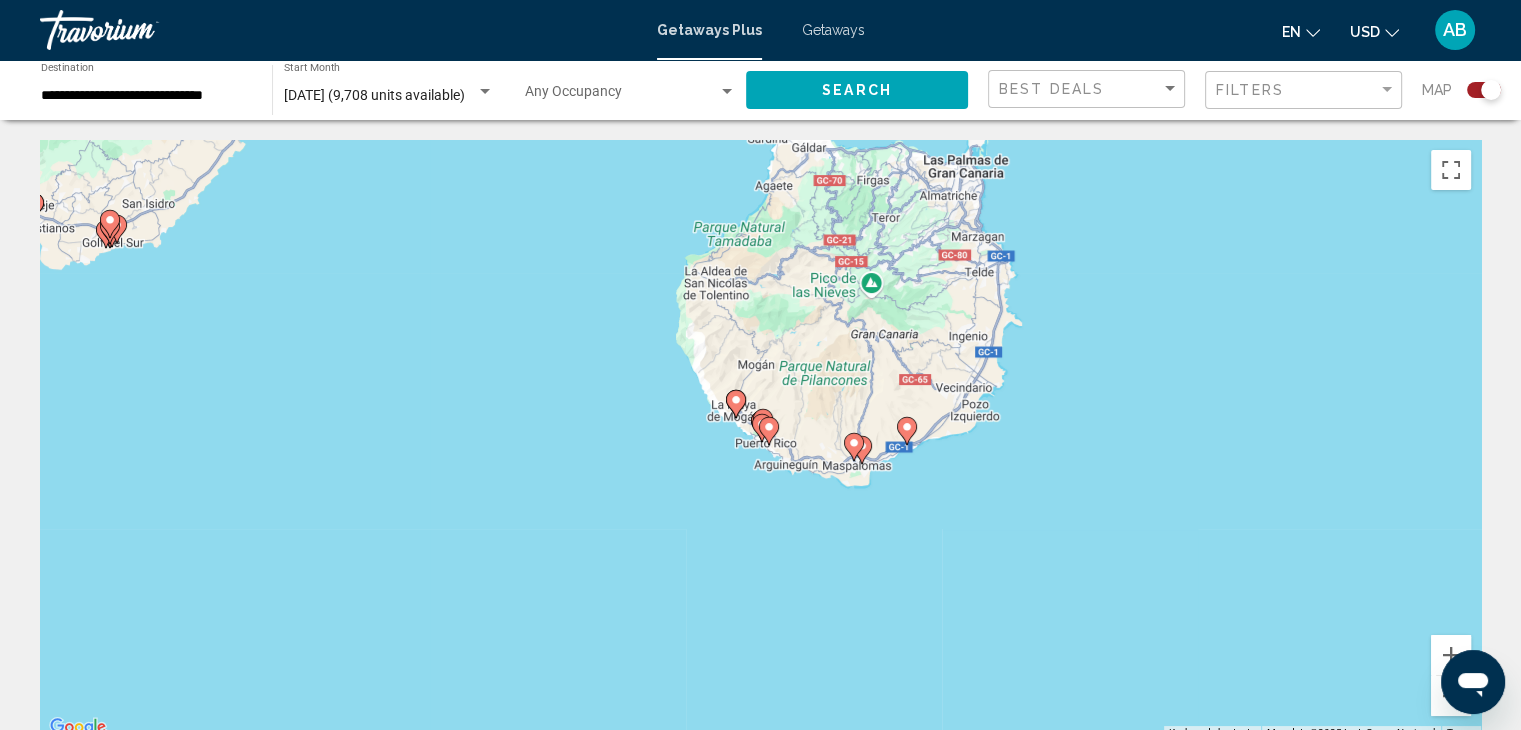 click 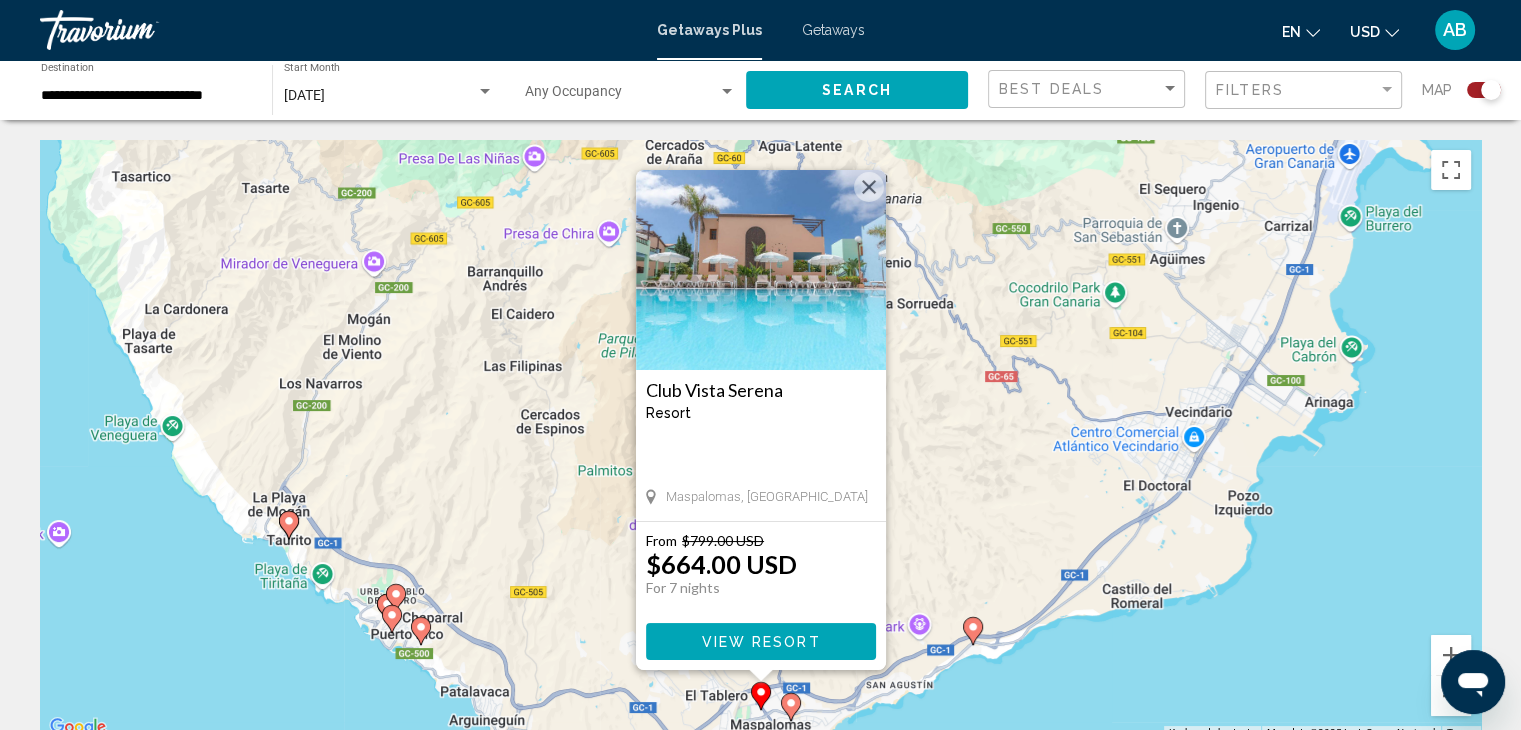 click on "Club Vista Serena" at bounding box center (761, 390) 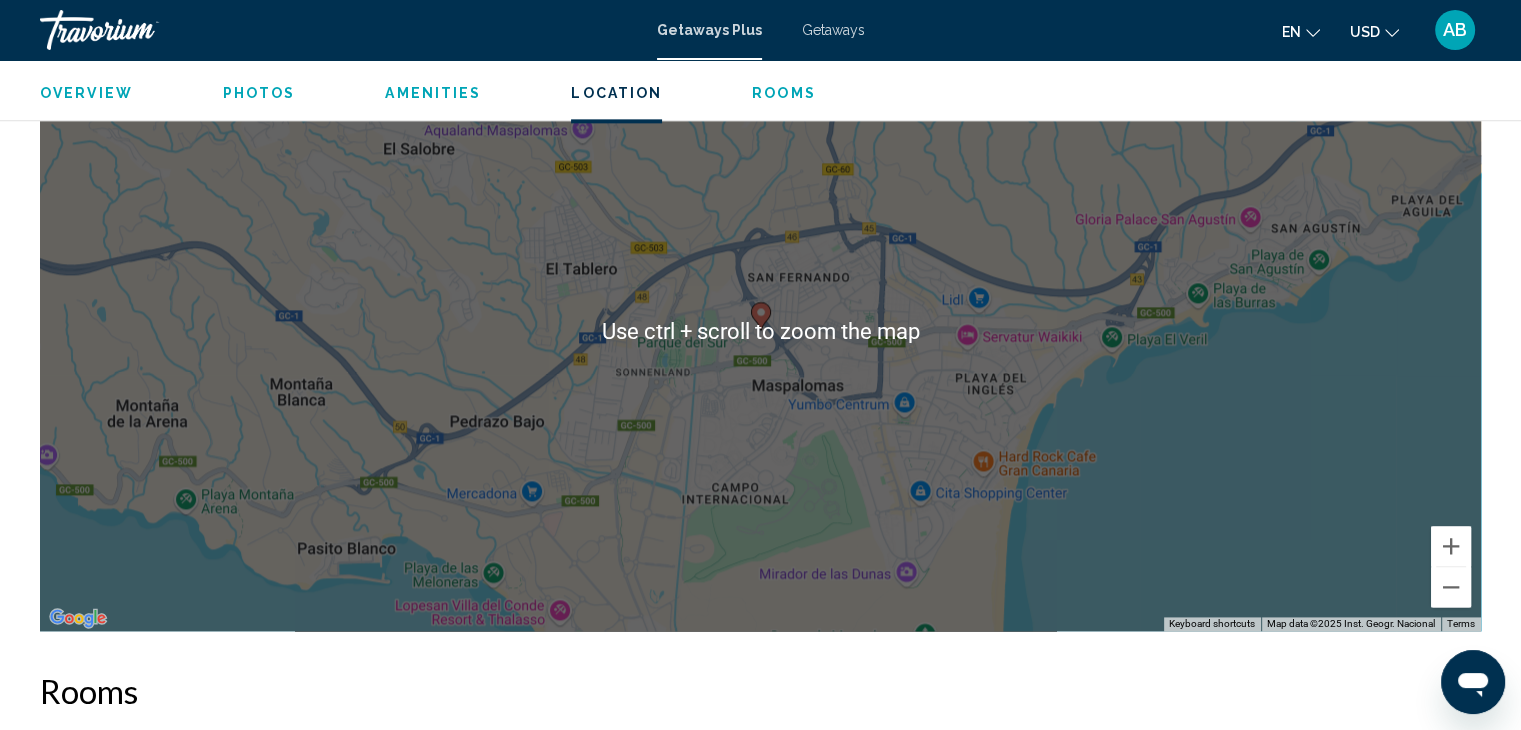 scroll, scrollTop: 2400, scrollLeft: 0, axis: vertical 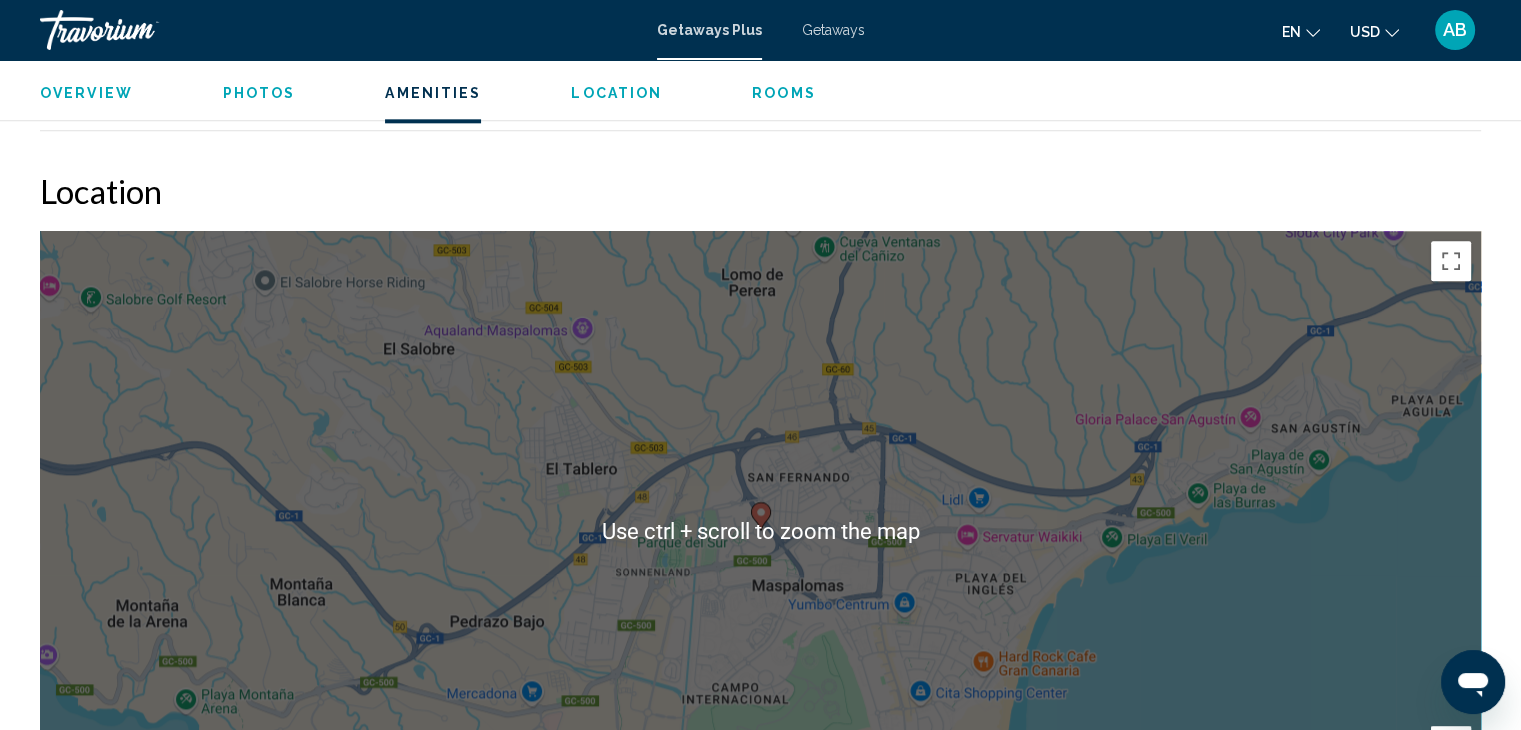 click on "To navigate, press the arrow keys. To activate drag with keyboard, press Alt + Enter. Once in keyboard drag state, use the arrow keys to move the marker. To complete the drag, press the Enter key. To cancel, press Escape." at bounding box center [760, 531] 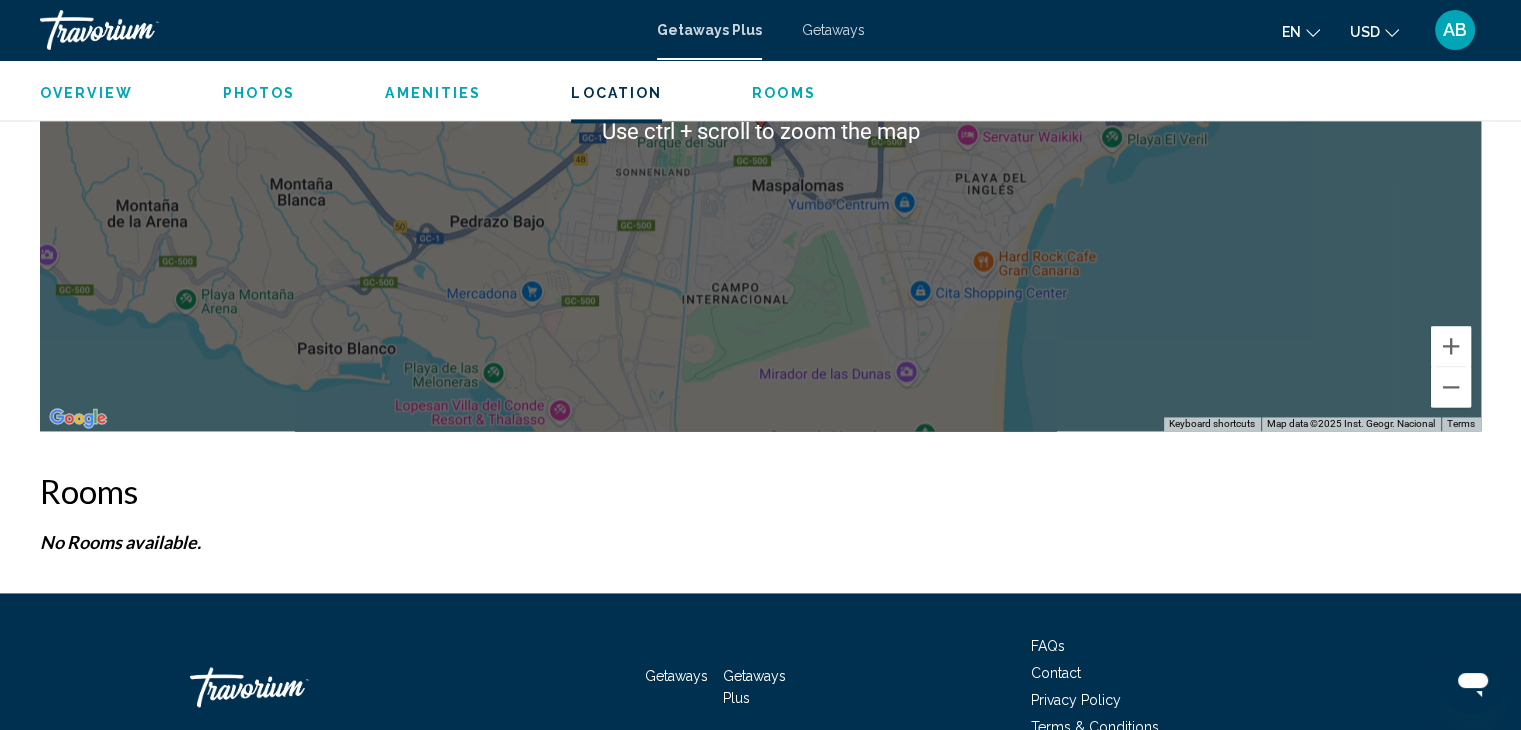 click on "To navigate, press the arrow keys. To activate drag with keyboard, press Alt + Enter. Once in keyboard drag state, use the arrow keys to move the marker. To complete the drag, press the Enter key. To cancel, press Escape." at bounding box center (760, 131) 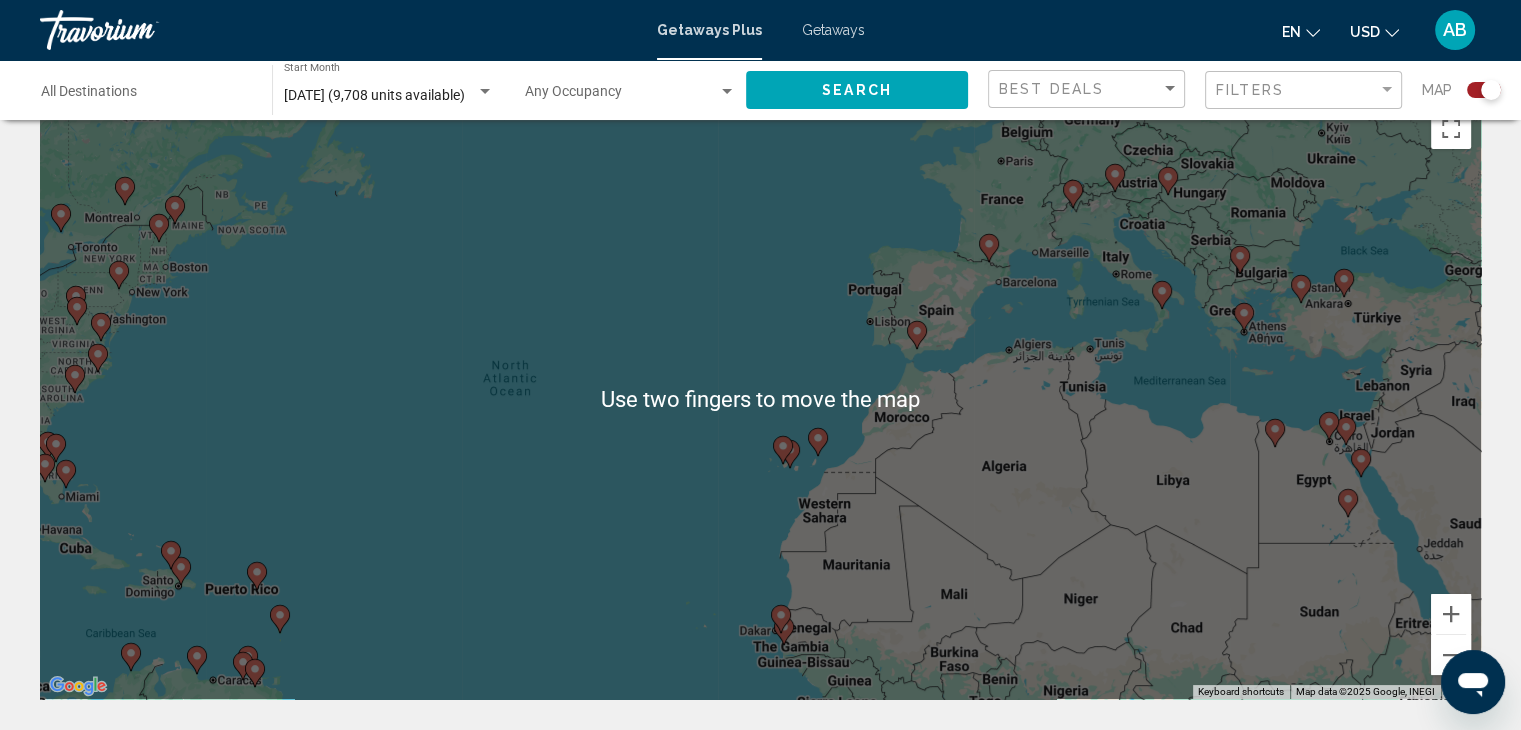 scroll, scrollTop: 37, scrollLeft: 0, axis: vertical 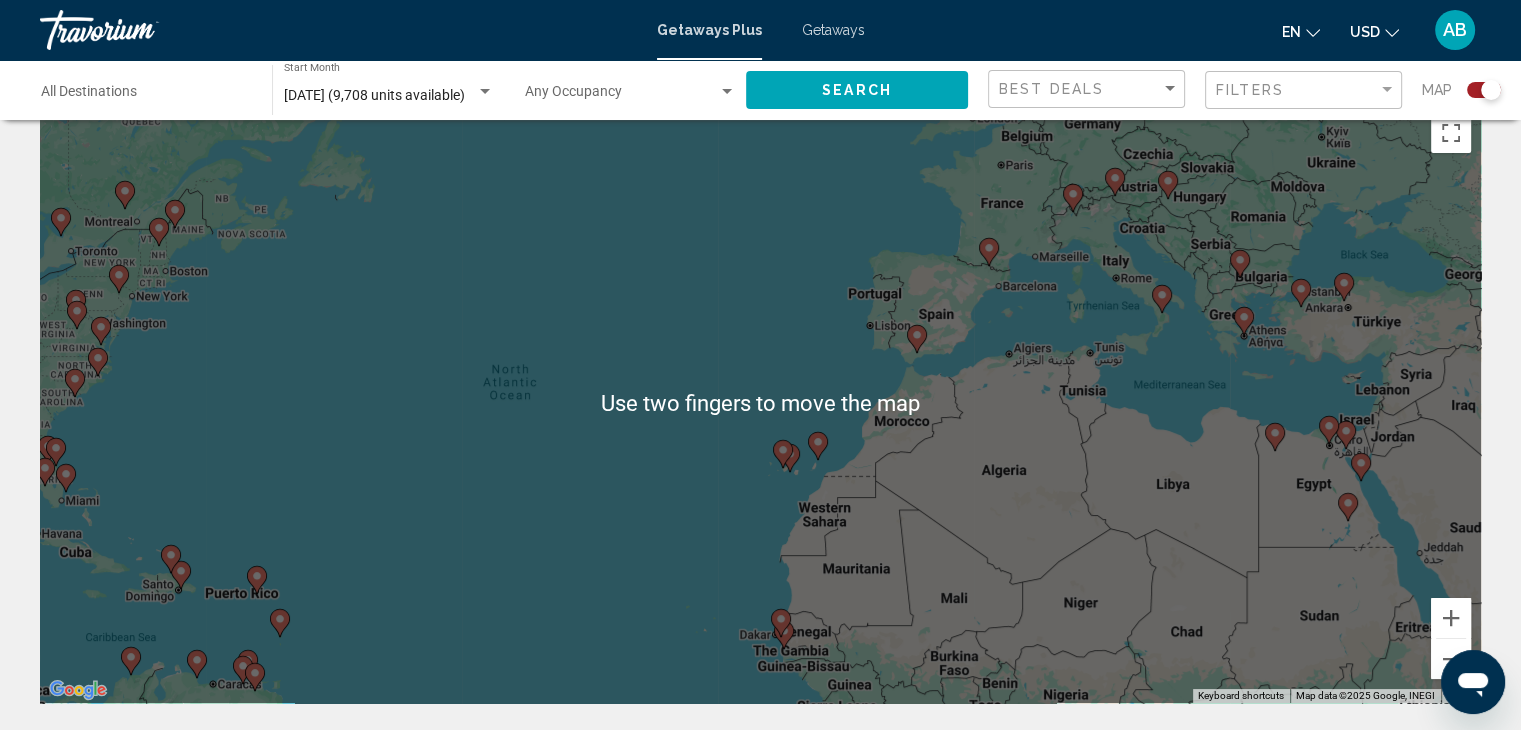 click on "To navigate, press the arrow keys. To activate drag with keyboard, press Alt + Enter. Once in keyboard drag state, use the arrow keys to move the marker. To complete the drag, press the Enter key. To cancel, press Escape." at bounding box center [760, 403] 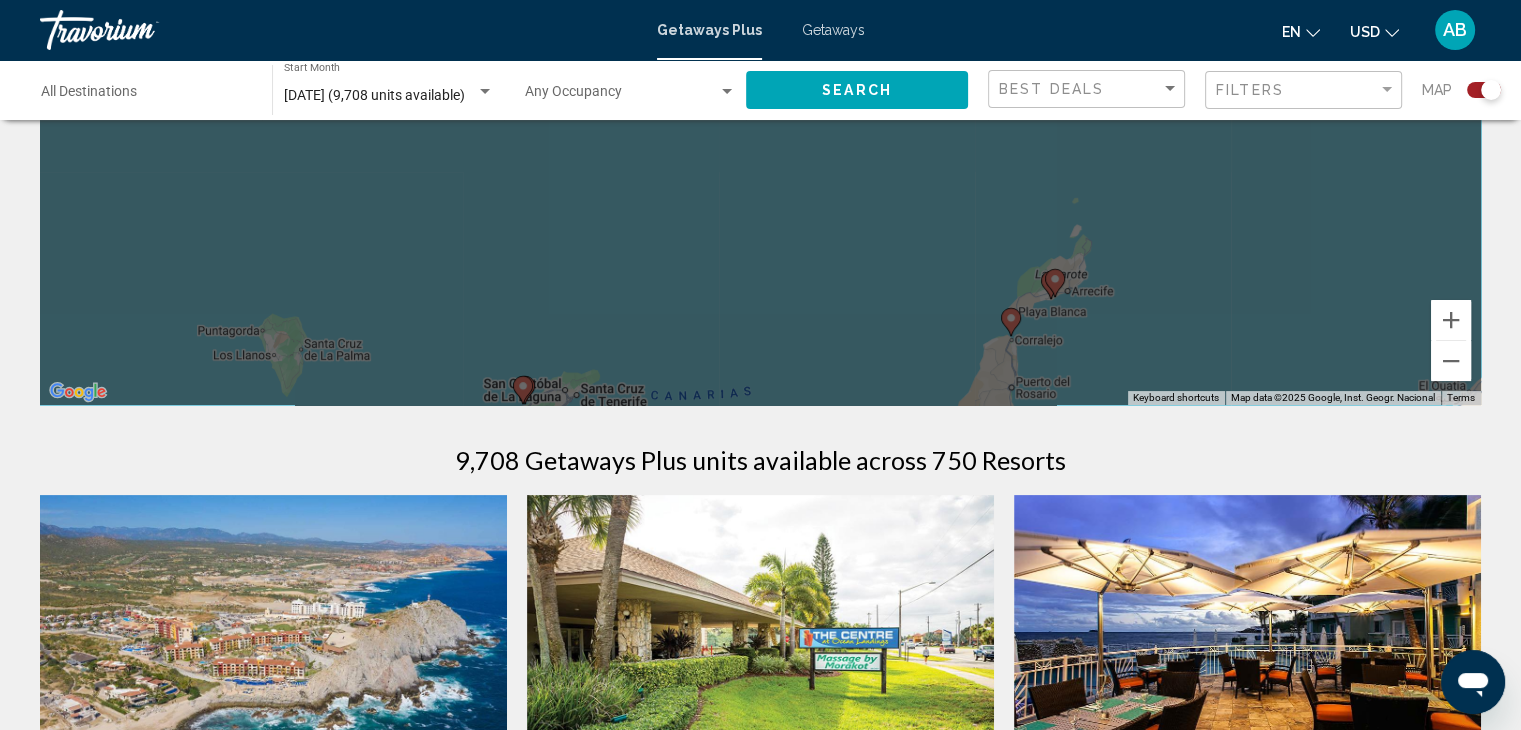 scroll, scrollTop: 445, scrollLeft: 0, axis: vertical 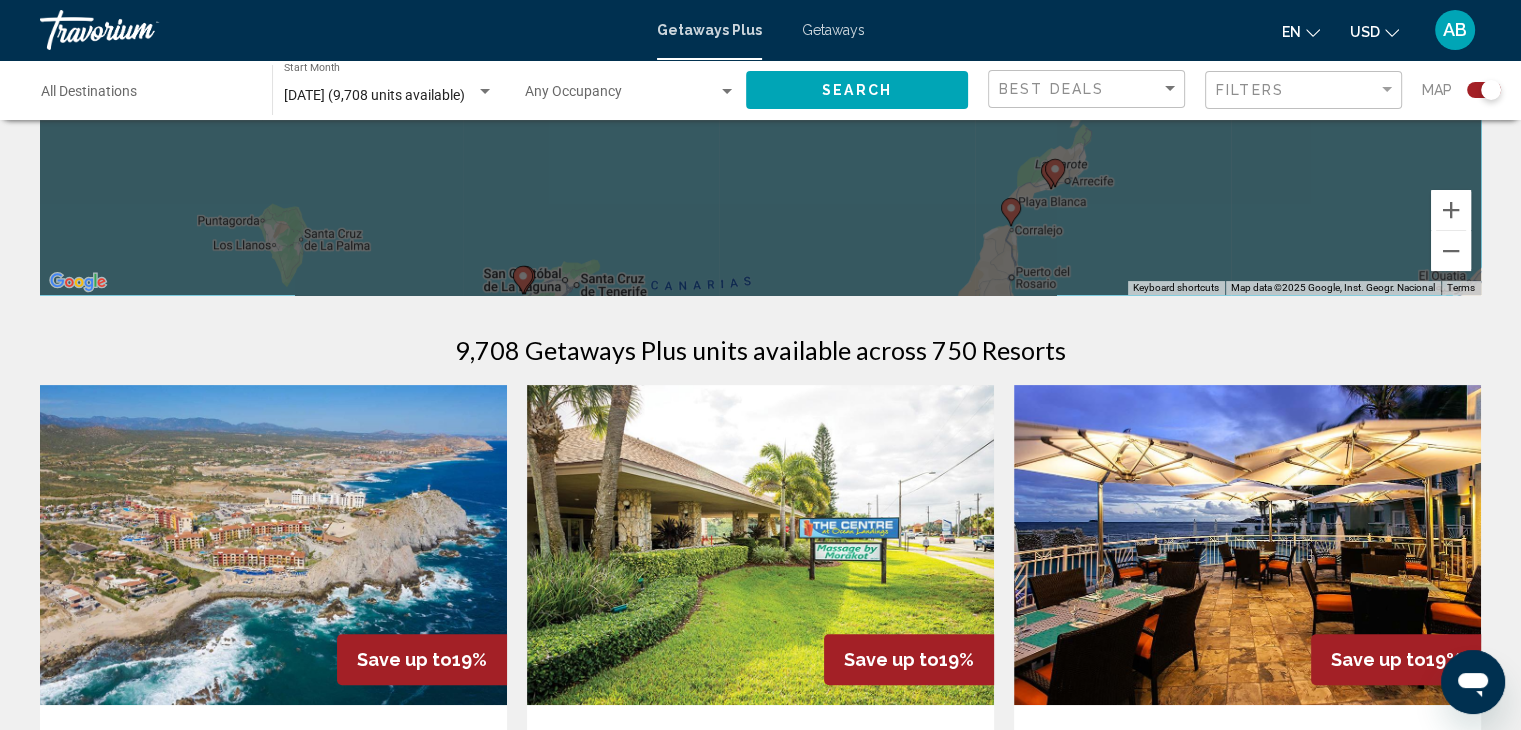 click on "To navigate, press the arrow keys. To activate drag with keyboard, press Alt + Enter. Once in keyboard drag state, use the arrow keys to move the marker. To complete the drag, press the Enter key. To cancel, press Escape." at bounding box center (760, -5) 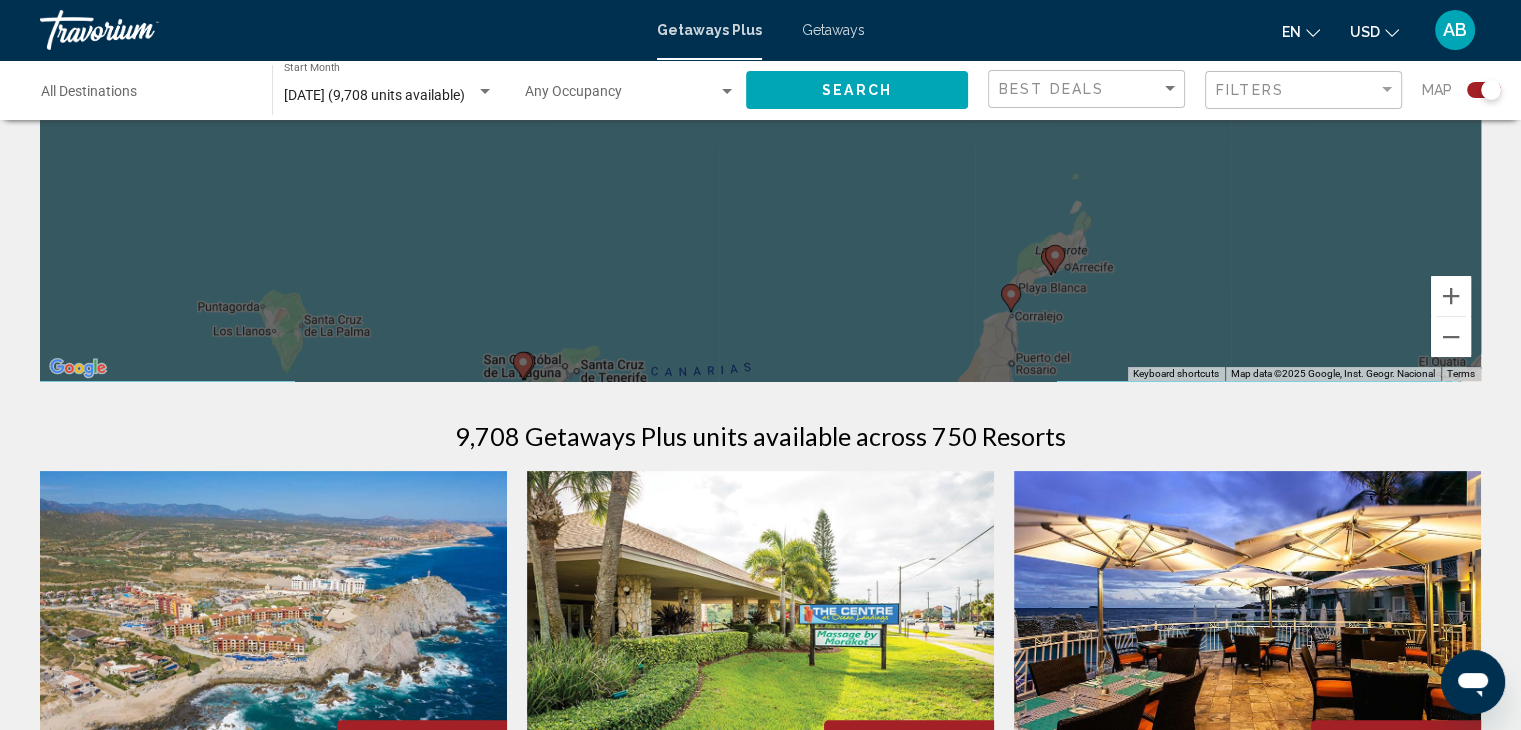 scroll, scrollTop: 345, scrollLeft: 0, axis: vertical 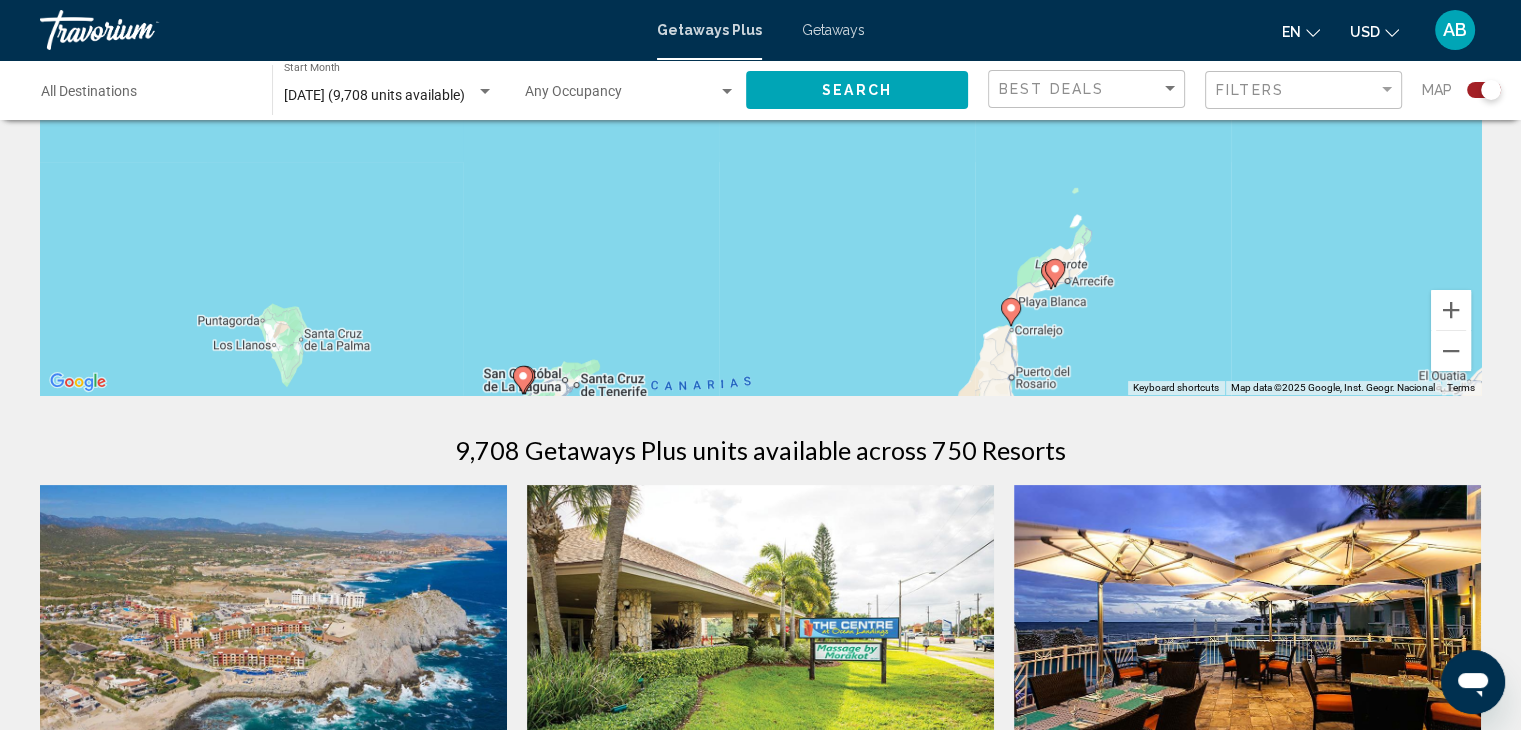 click on "To navigate, press the arrow keys. To activate drag with keyboard, press Alt + Enter. Once in keyboard drag state, use the arrow keys to move the marker. To complete the drag, press the Enter key. To cancel, press Escape." at bounding box center [760, 95] 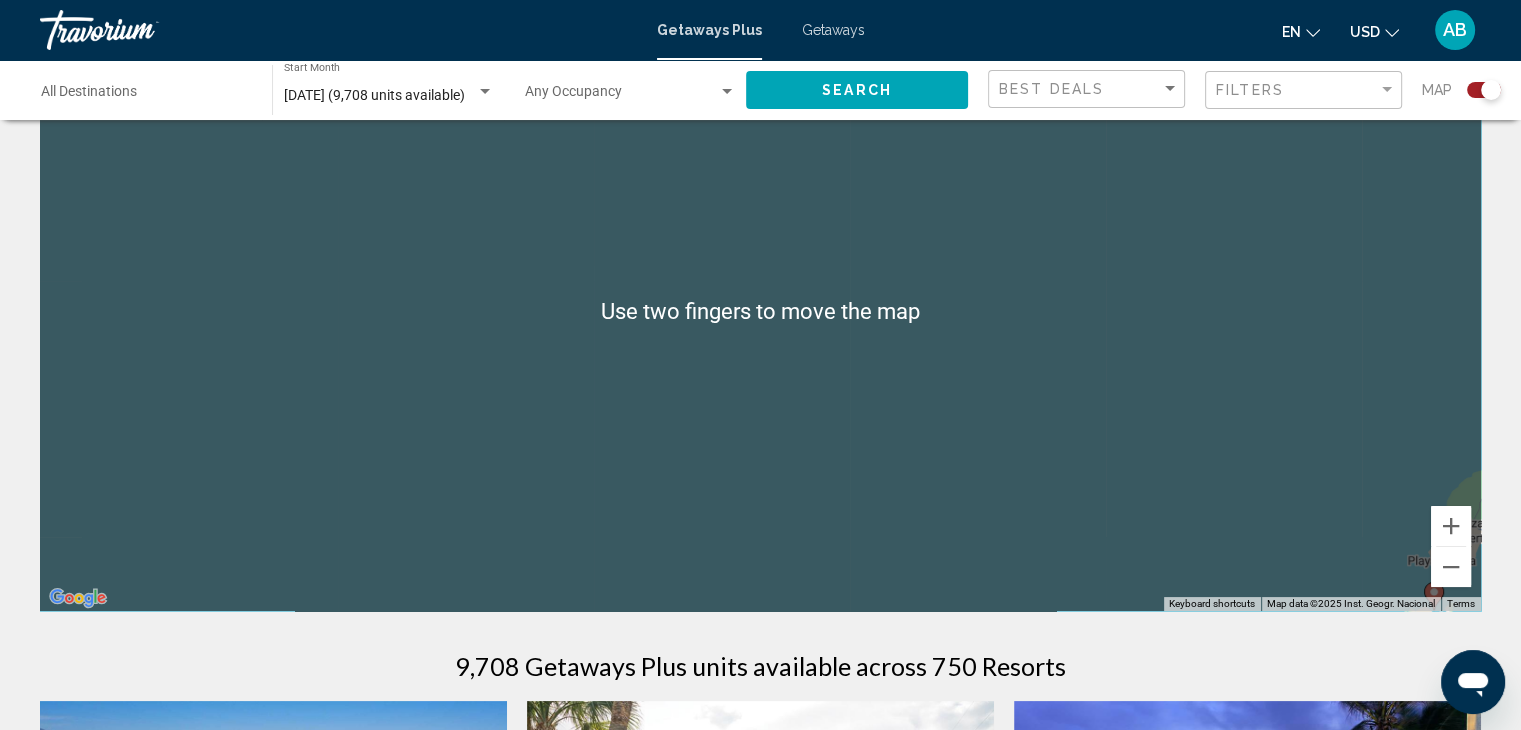 scroll, scrollTop: 138, scrollLeft: 0, axis: vertical 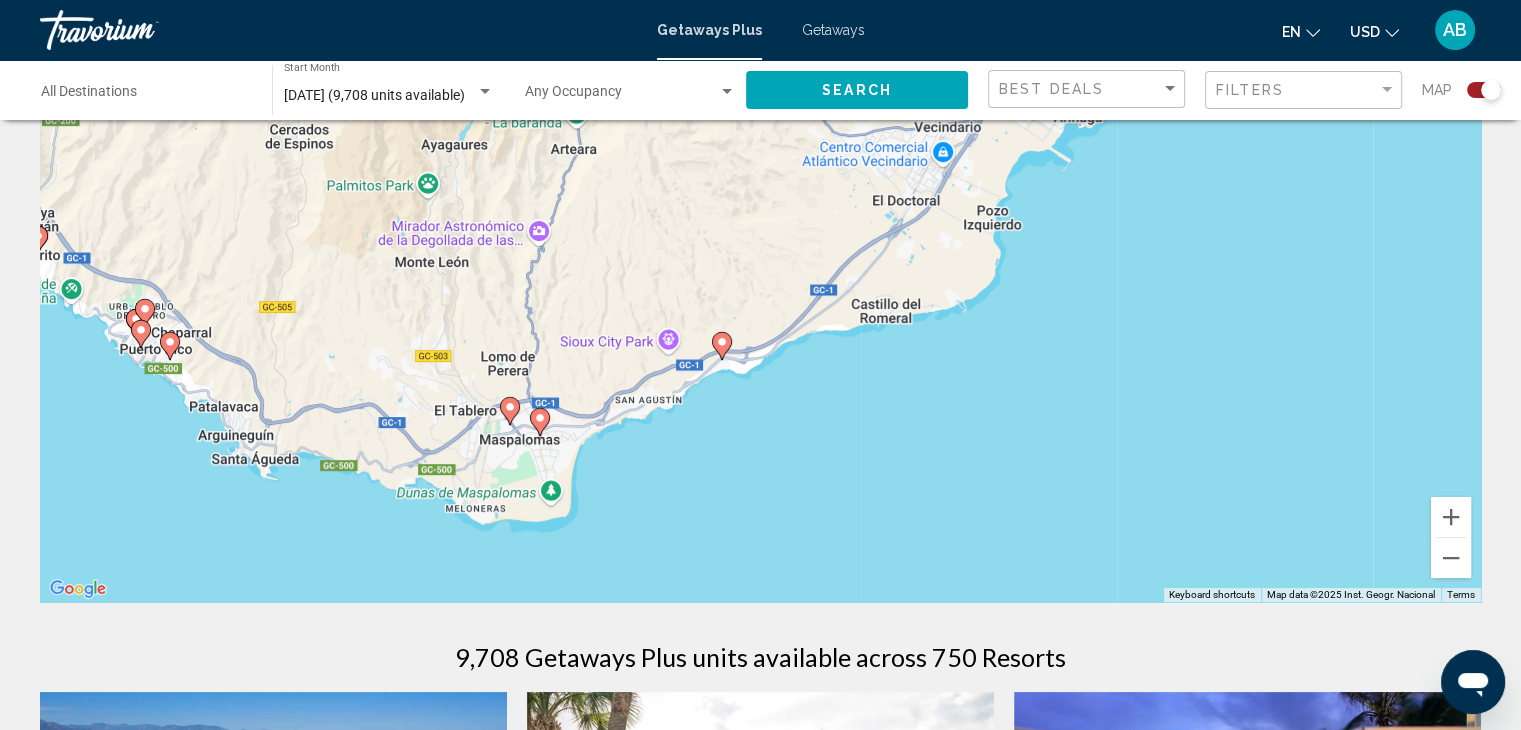 click 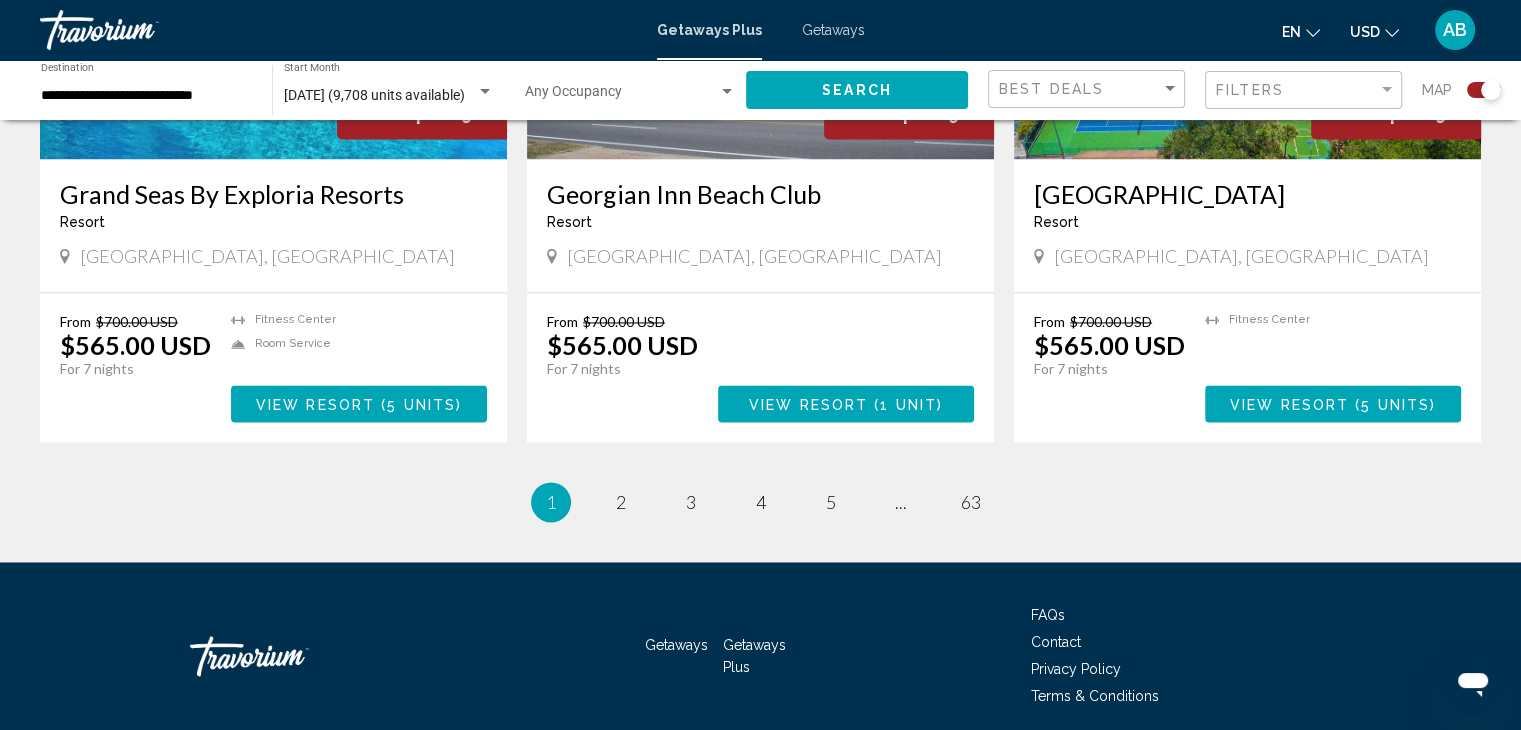 scroll, scrollTop: 3055, scrollLeft: 0, axis: vertical 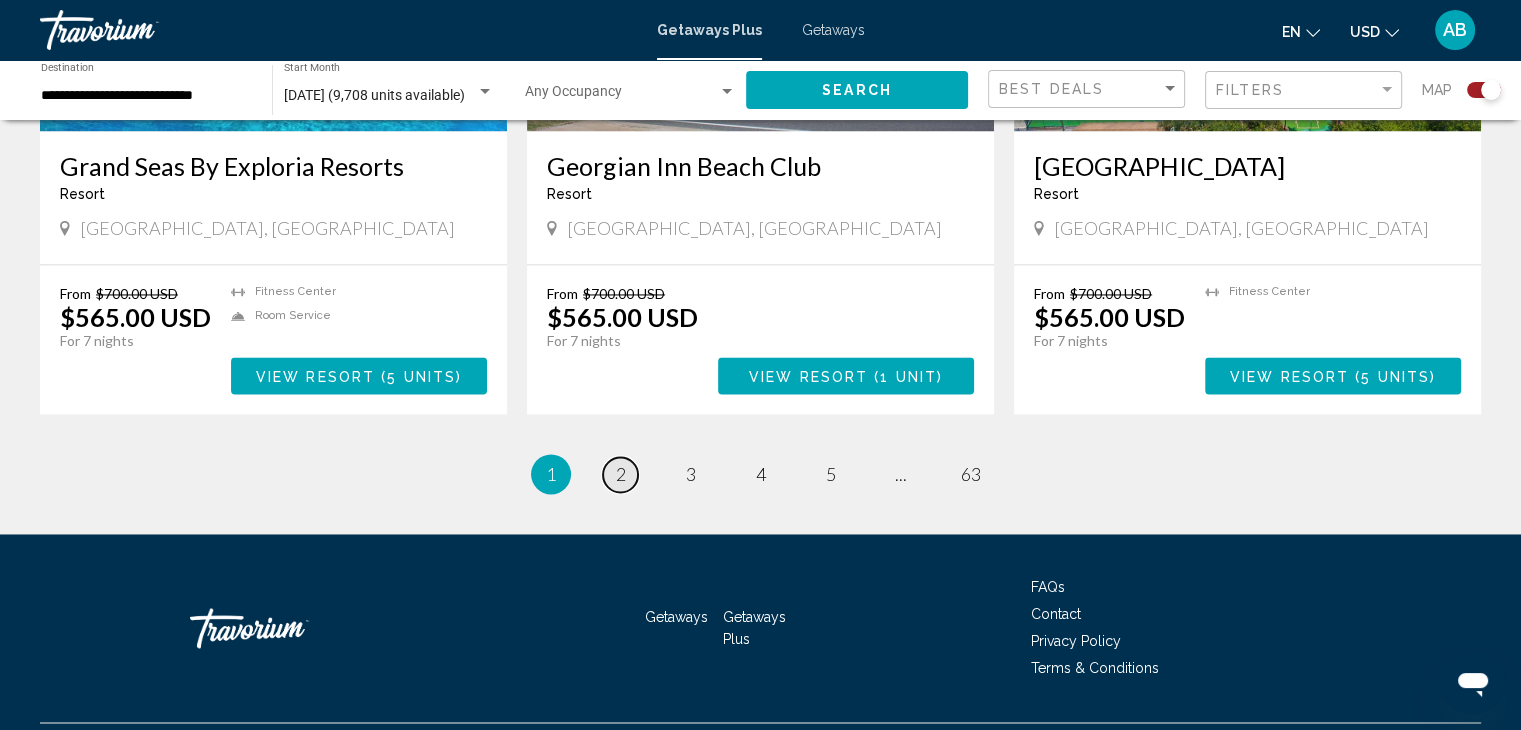 click on "2" at bounding box center [621, 474] 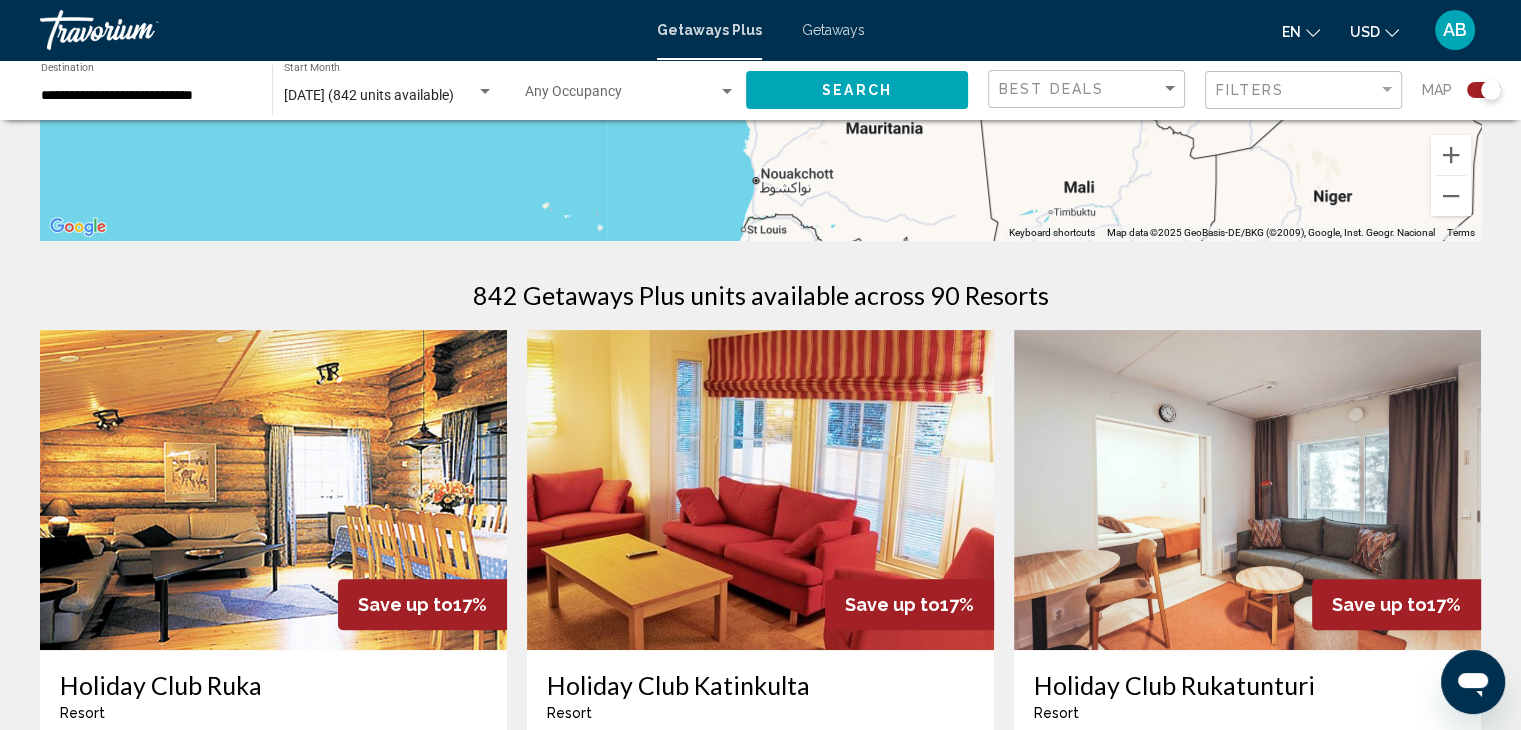 scroll, scrollTop: 0, scrollLeft: 0, axis: both 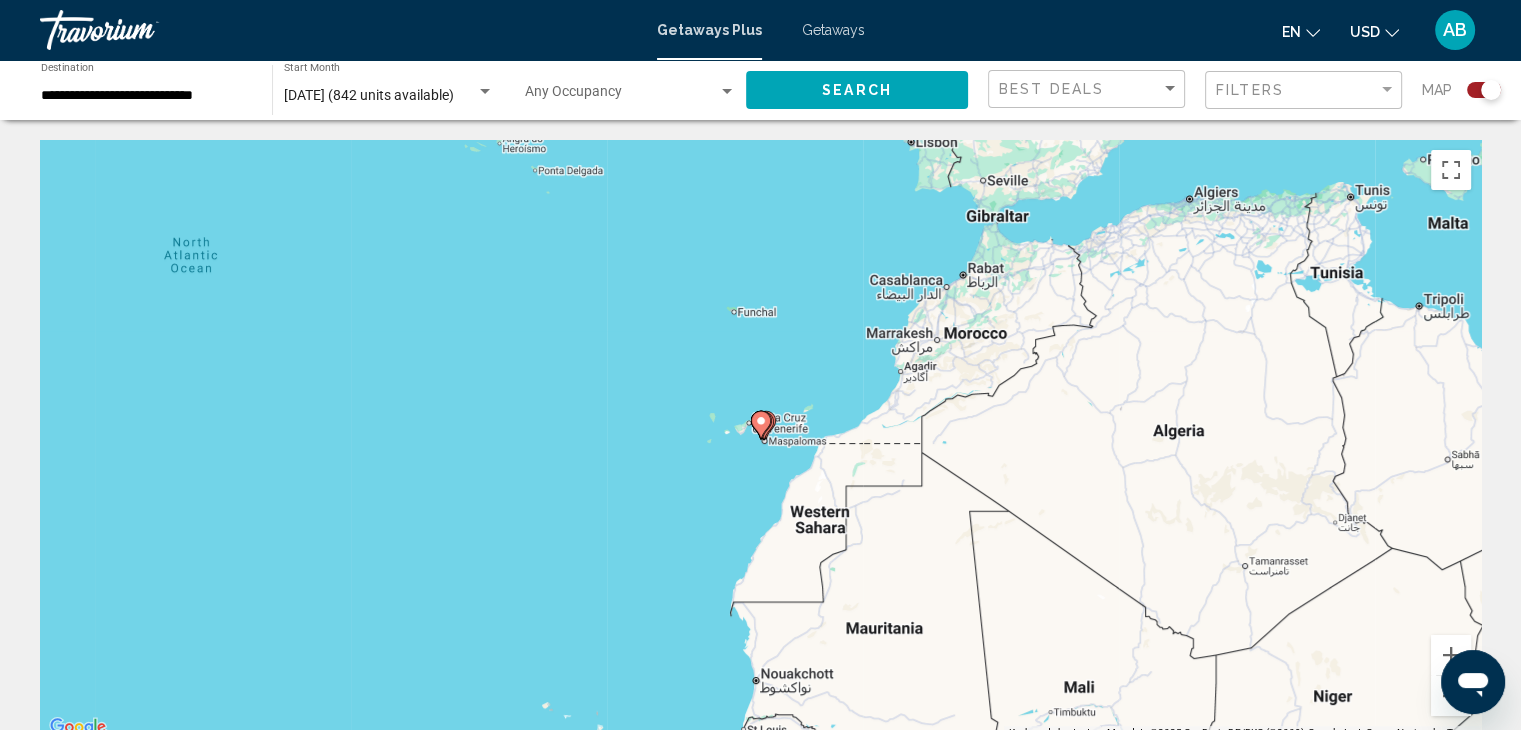 click on "To navigate, press the arrow keys. To activate drag with keyboard, press Alt + Enter. Once in keyboard drag state, use the arrow keys to move the marker. To complete the drag, press the Enter key. To cancel, press Escape." at bounding box center [760, 440] 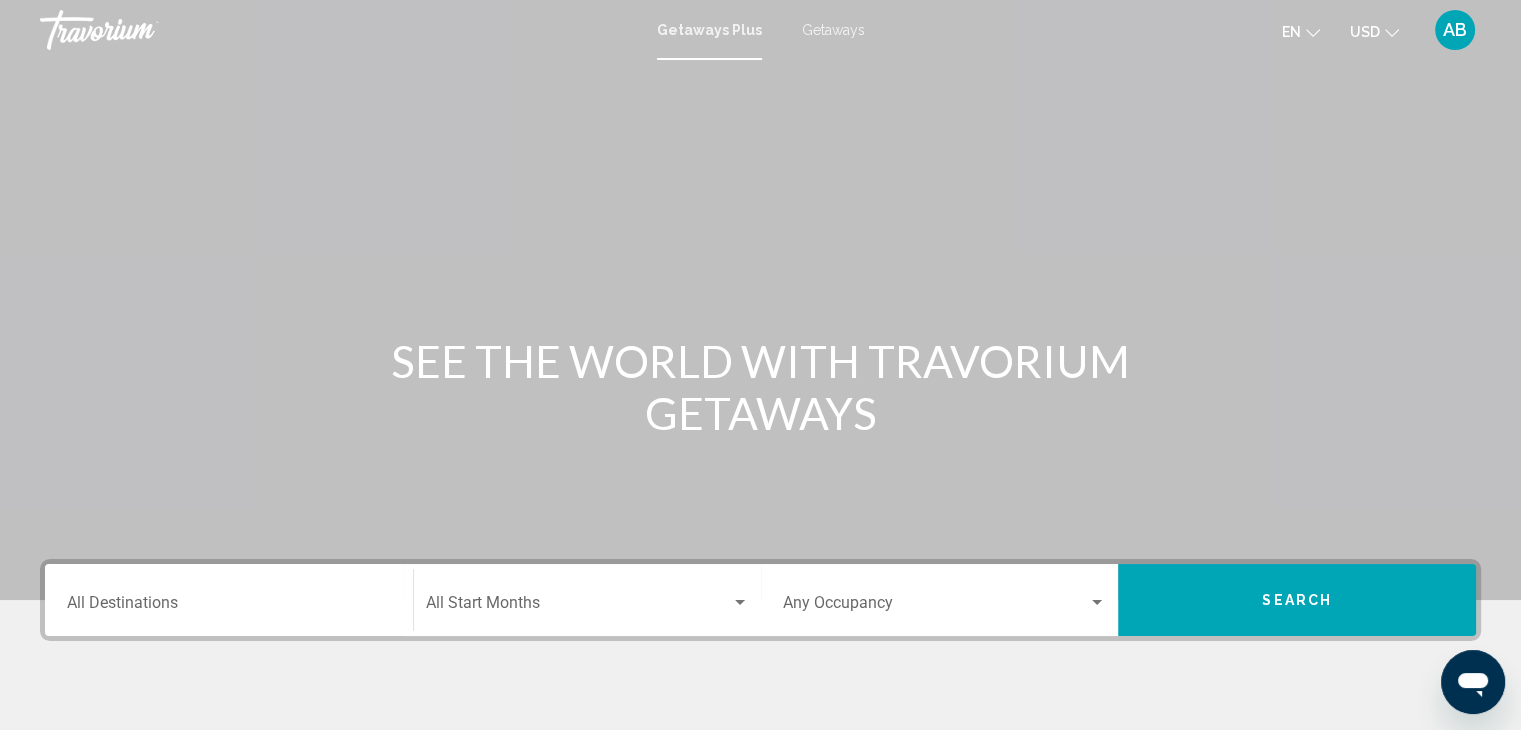 click at bounding box center [760, 300] 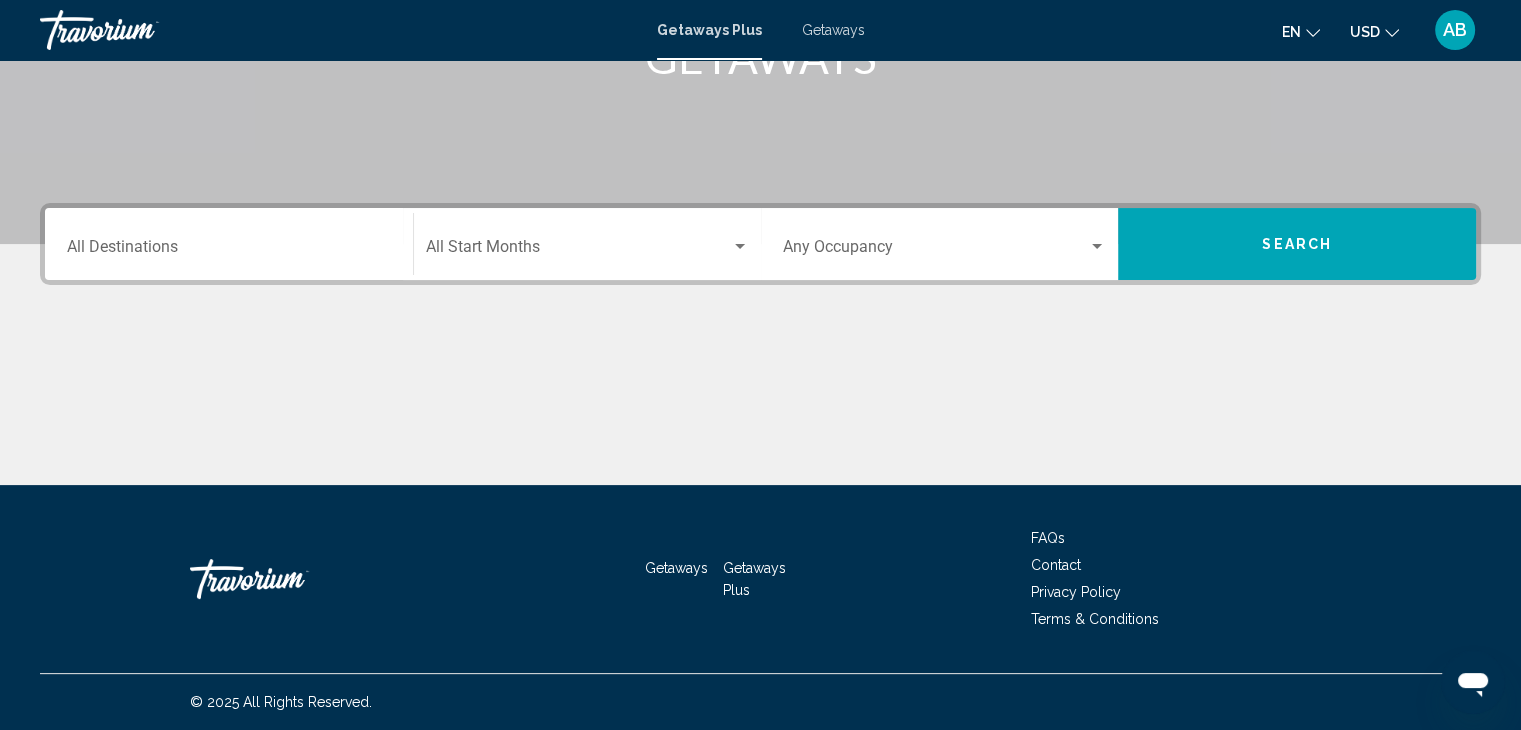 scroll, scrollTop: 0, scrollLeft: 0, axis: both 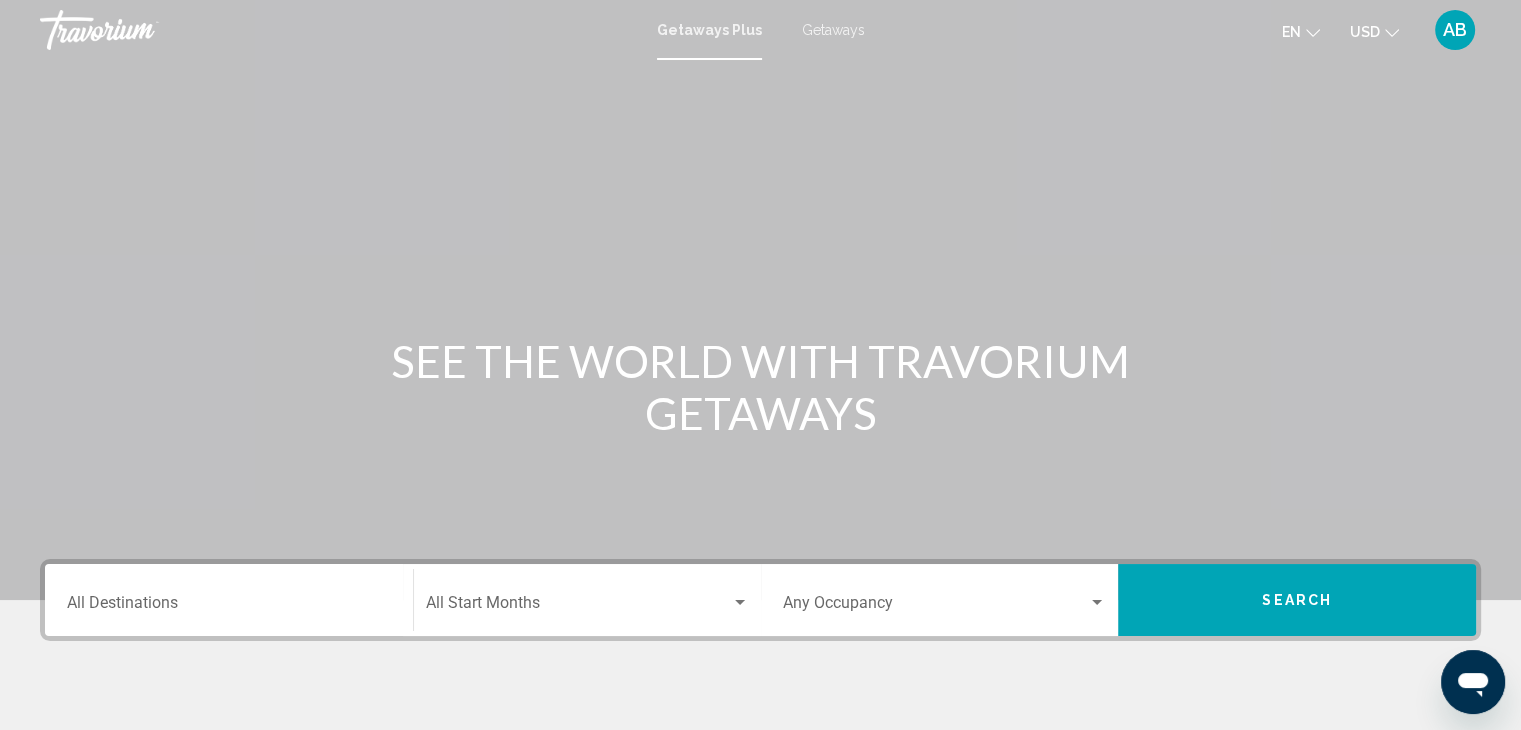 click at bounding box center [760, 300] 